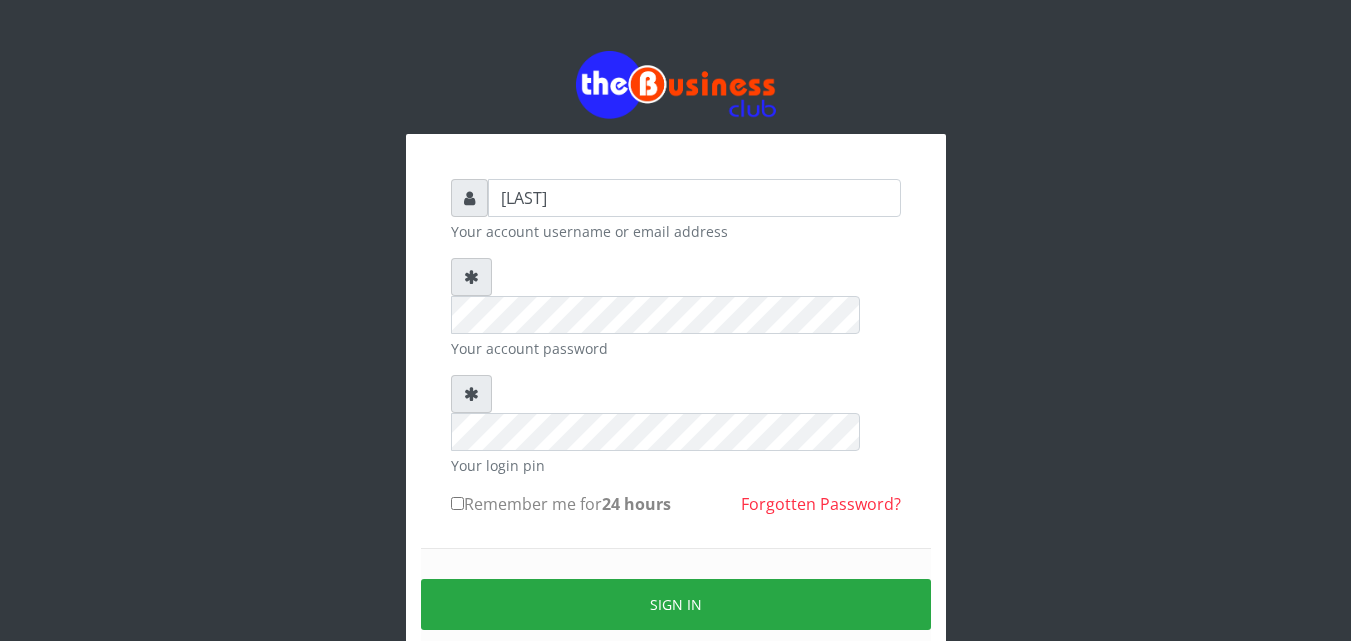scroll, scrollTop: 0, scrollLeft: 0, axis: both 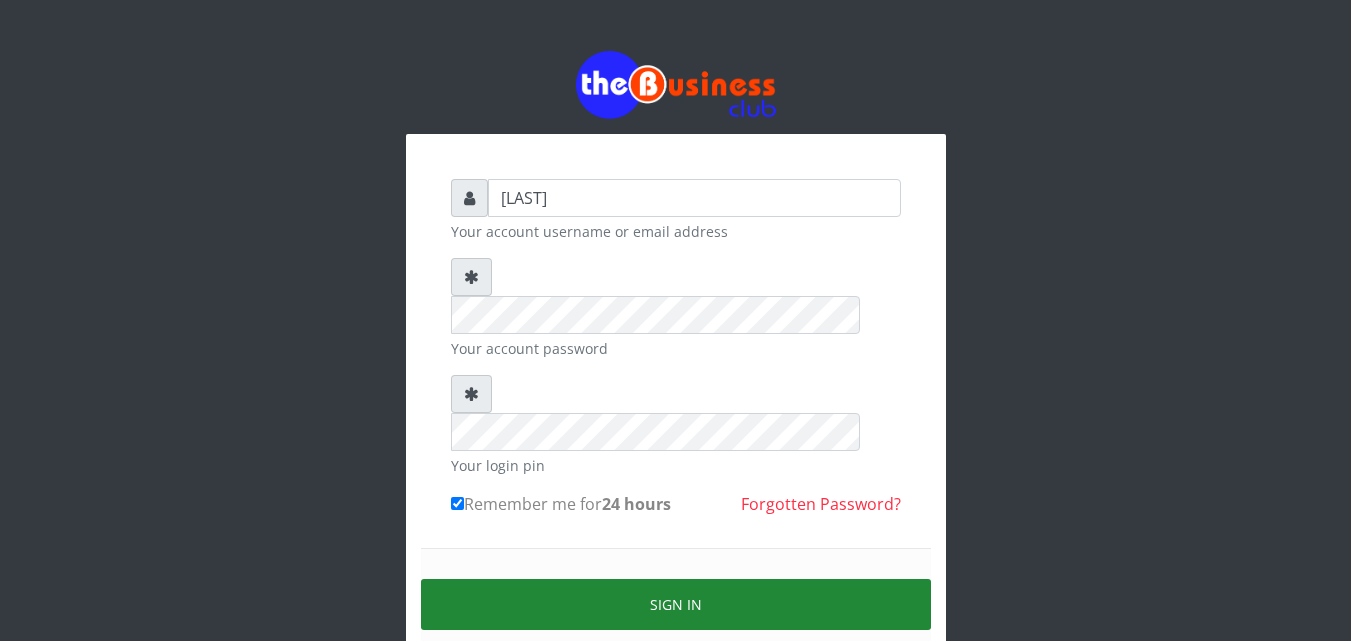 click on "Sign in" at bounding box center (676, 604) 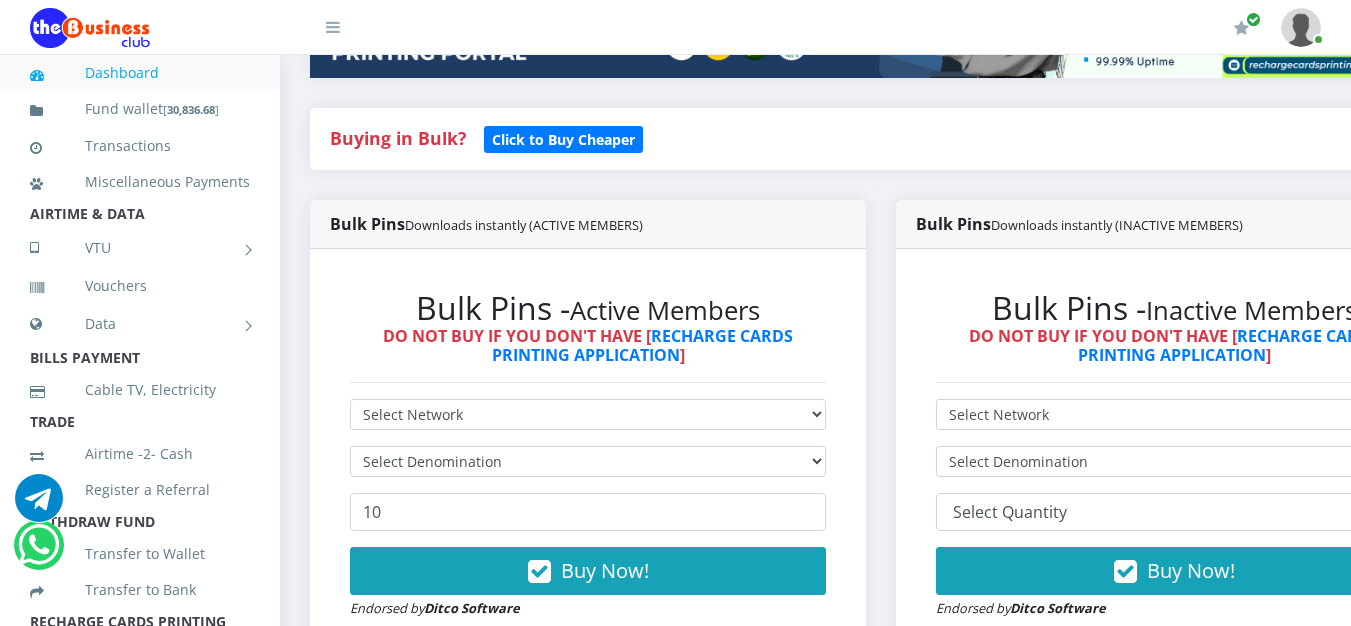 scroll, scrollTop: 0, scrollLeft: 0, axis: both 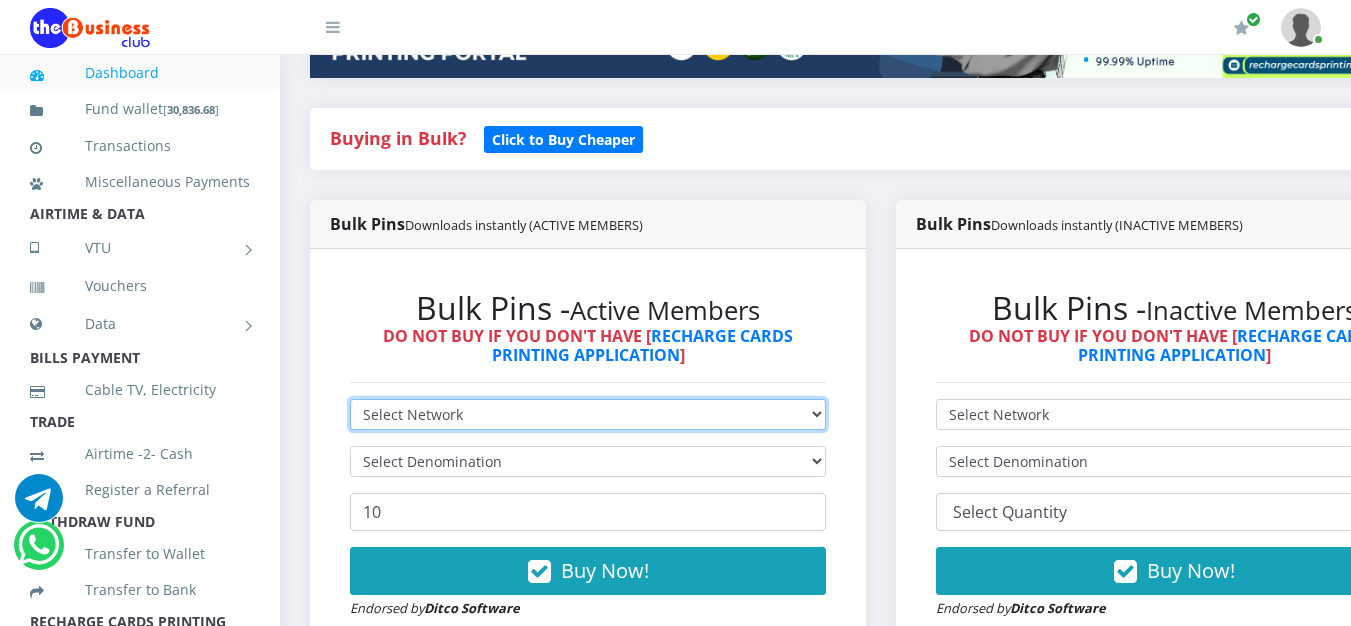 click on "Select Network
MTN
Globacom
9Mobile
Airtel" at bounding box center (588, 414) 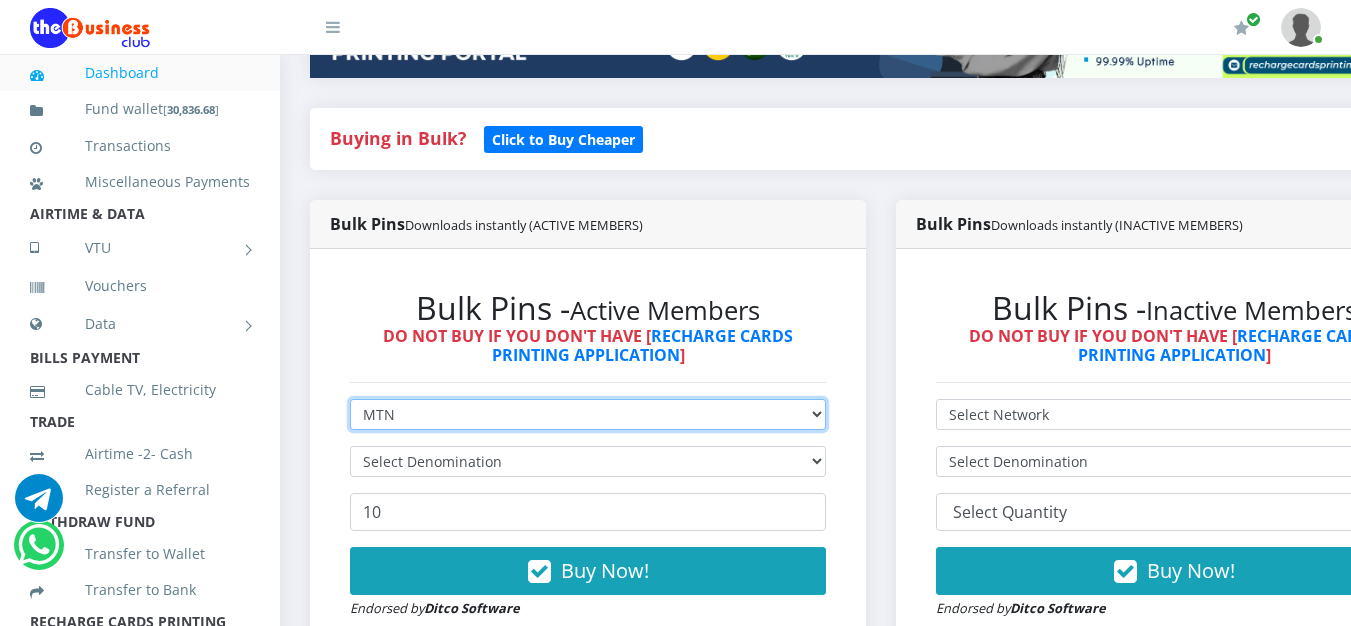 click on "Select Network
MTN
Globacom
9Mobile
Airtel" at bounding box center (588, 414) 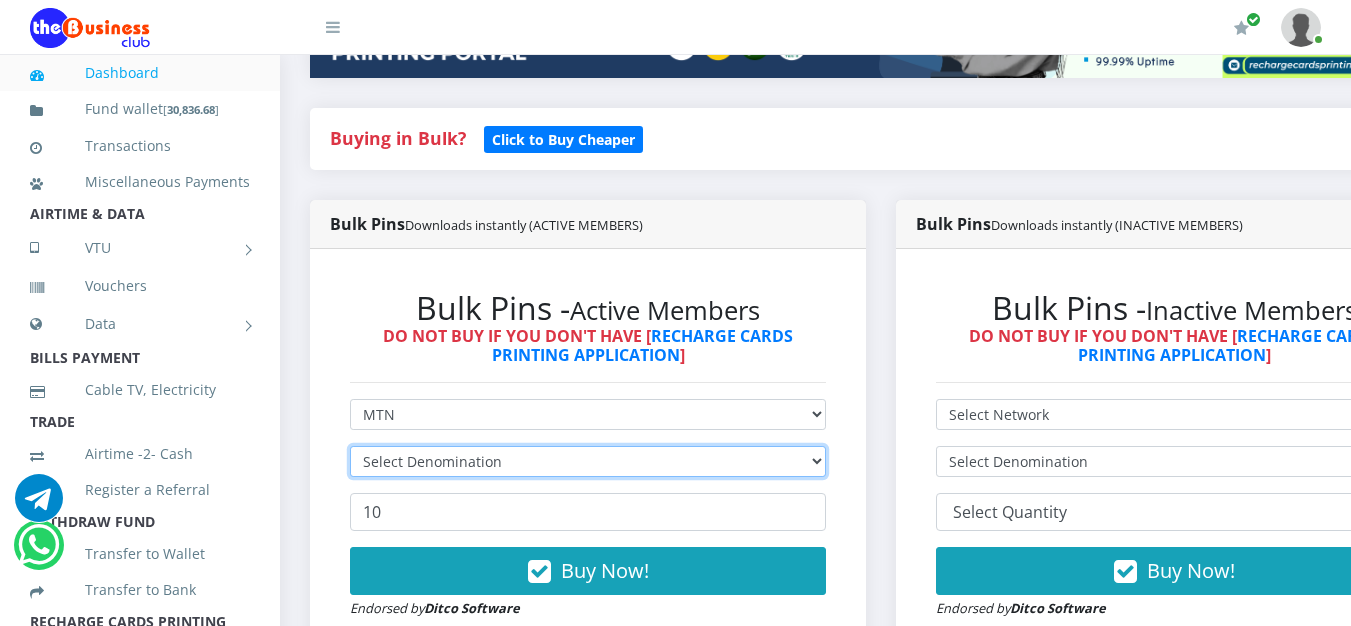 click on "Select Denomination" at bounding box center (588, 461) 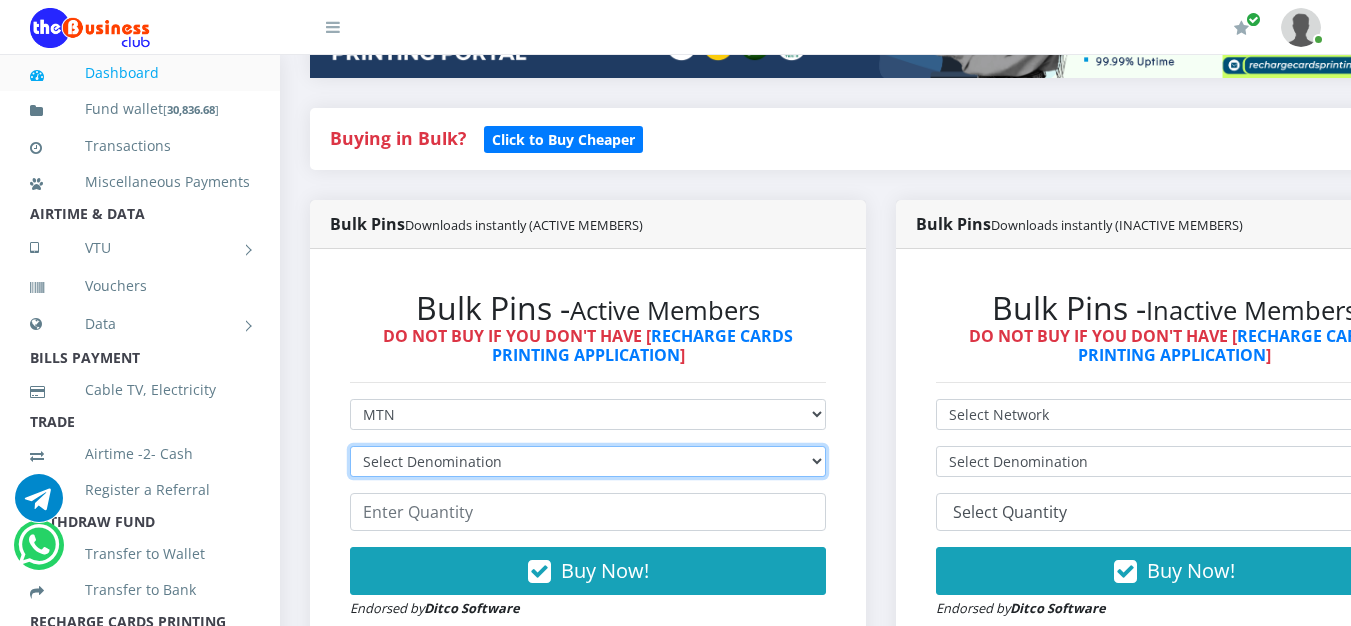 select on "193.98-200" 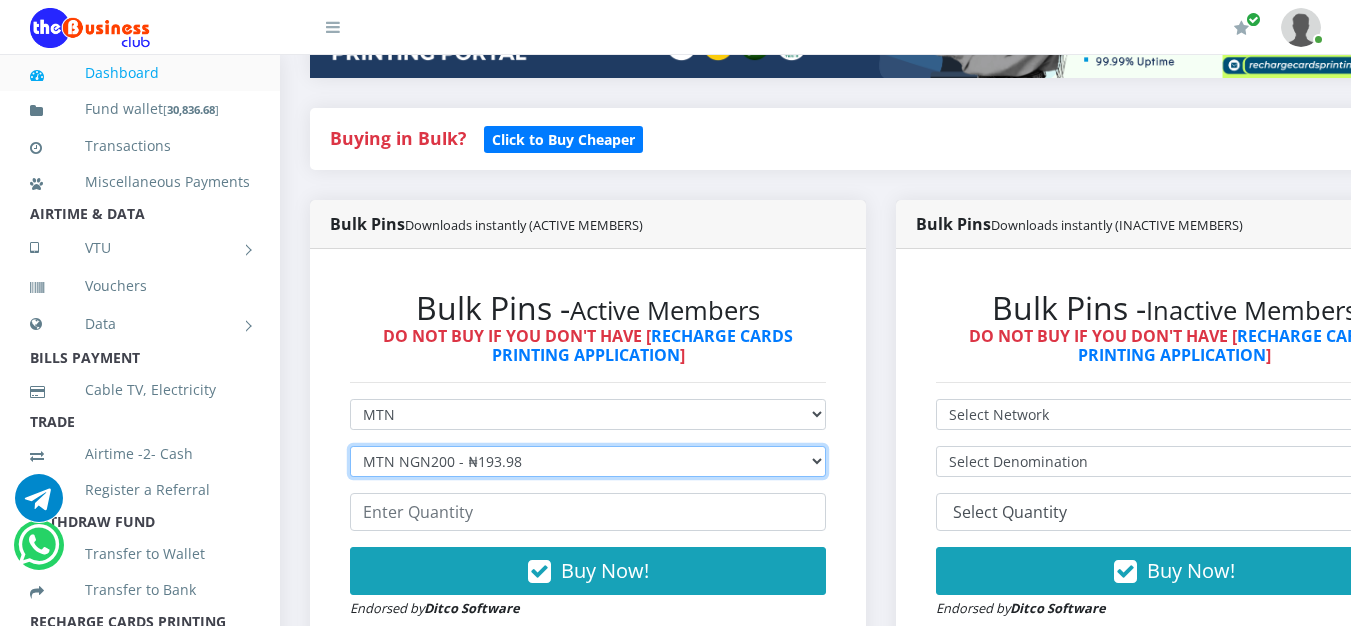 click on "Select Denomination MTN NGN100 - ₦96.99 MTN NGN200 - ₦193.98 MTN NGN400 - ₦387.96 MTN NGN500 - ₦484.95 MTN NGN1000 - ₦969.90 MTN NGN1500 - ₦1,454.85" at bounding box center [588, 461] 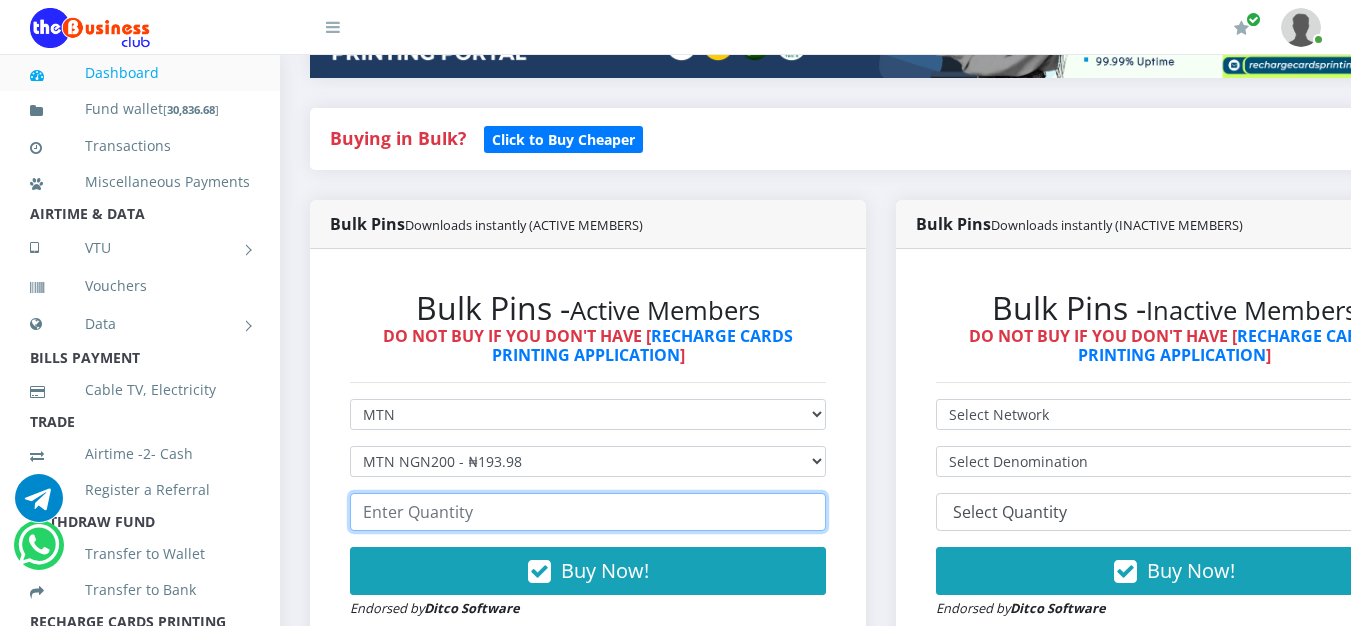 click at bounding box center [588, 512] 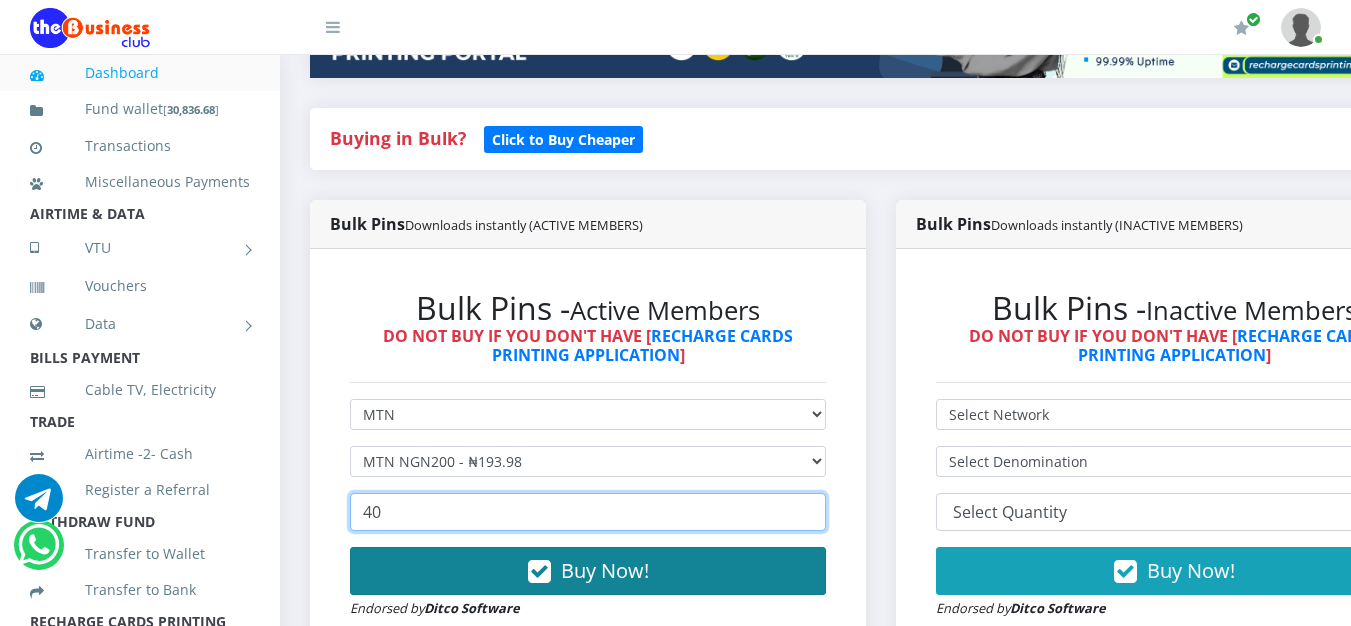 type on "40" 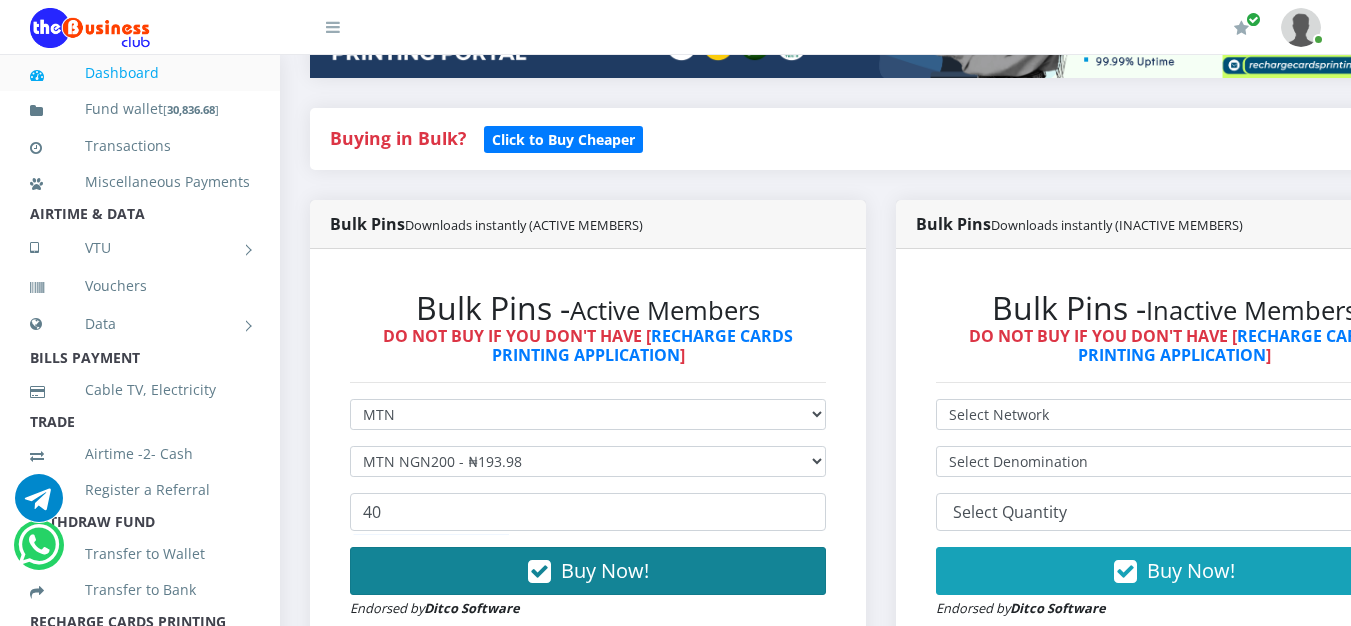 click on "Buy Now!" at bounding box center (605, 570) 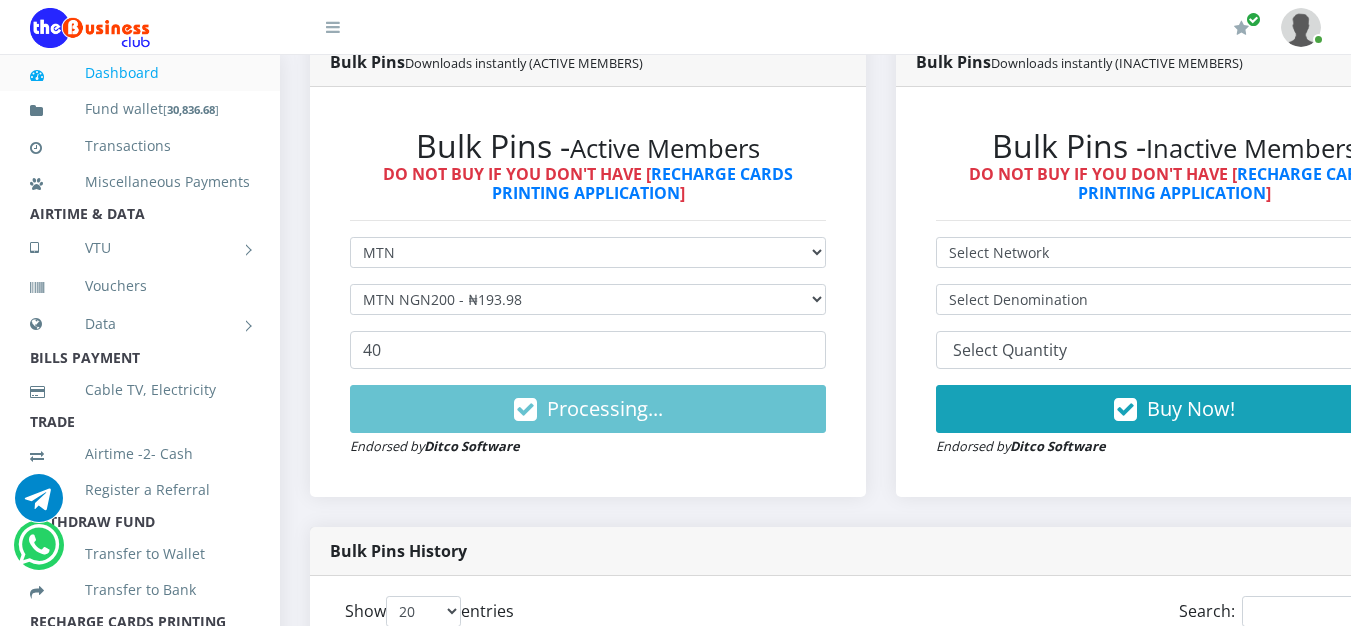 scroll, scrollTop: 600, scrollLeft: 0, axis: vertical 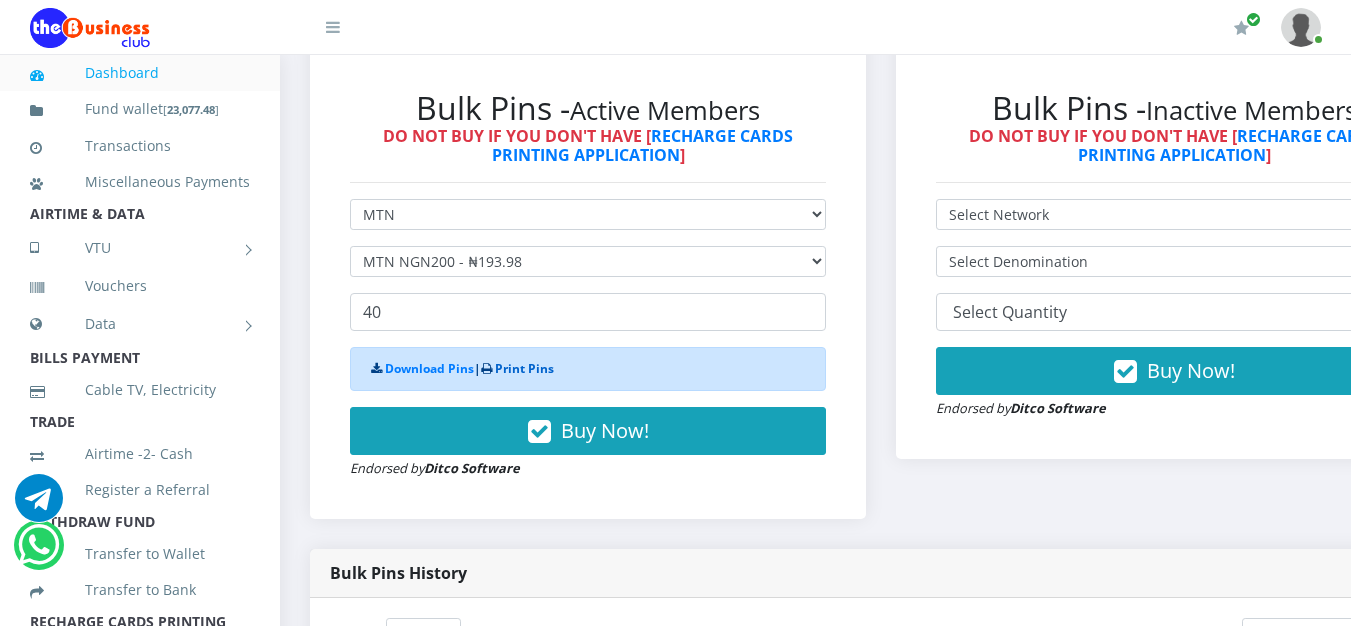 click on "Print Pins" at bounding box center [524, 368] 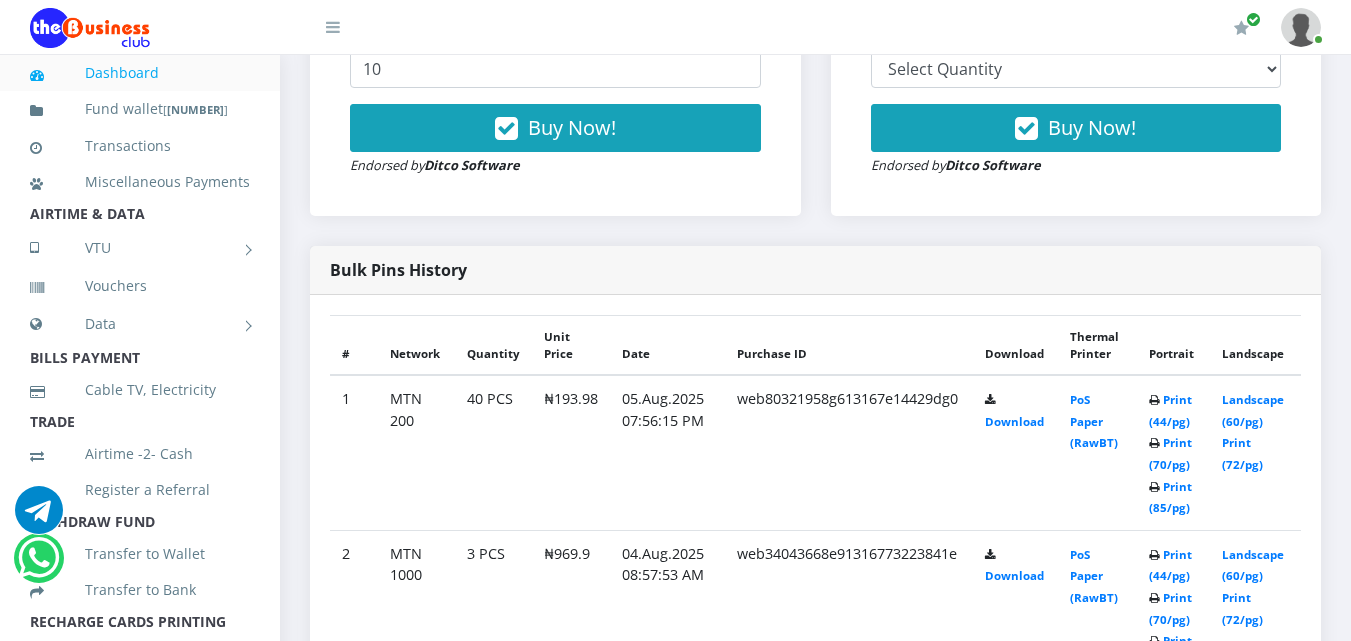 scroll, scrollTop: 798, scrollLeft: 0, axis: vertical 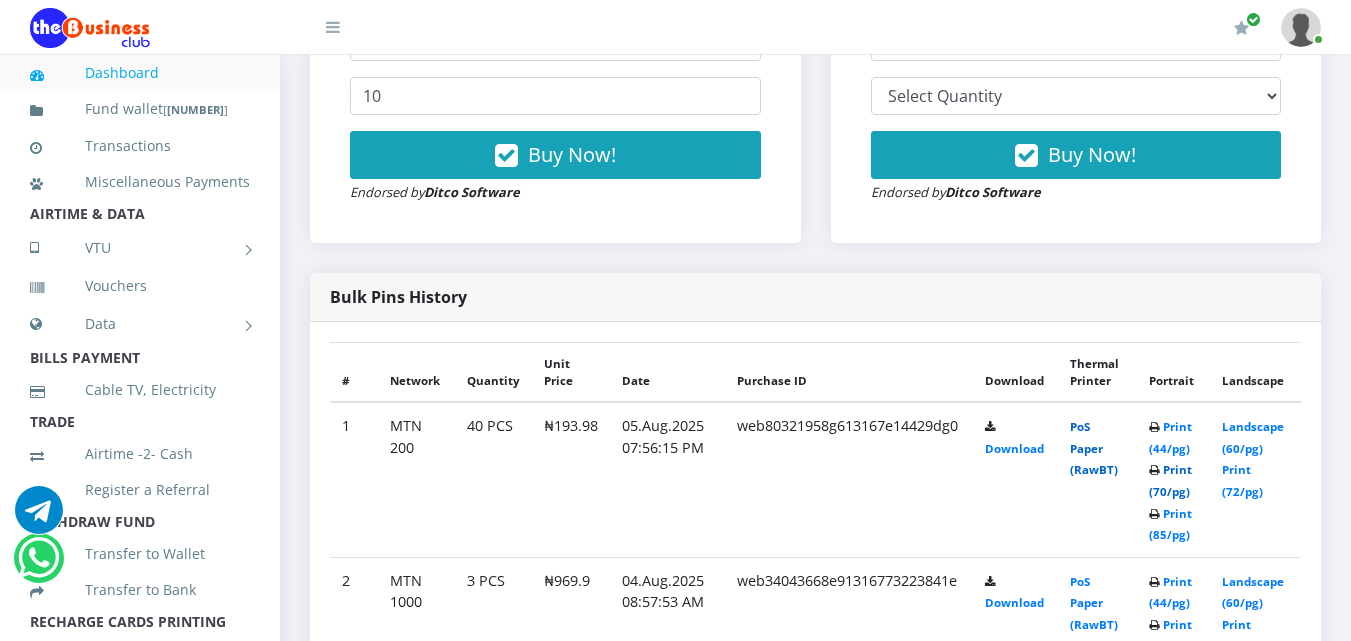 click on "PoS Paper (RawBT)" at bounding box center [1094, 448] 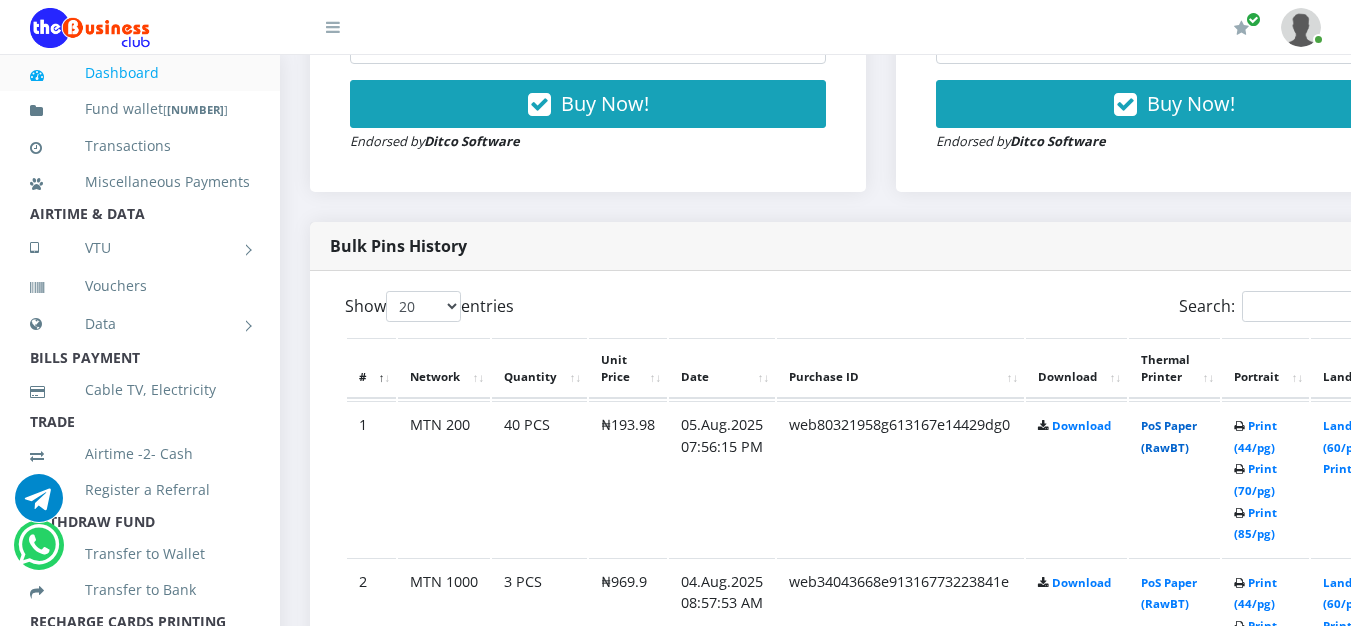 scroll, scrollTop: 916, scrollLeft: 0, axis: vertical 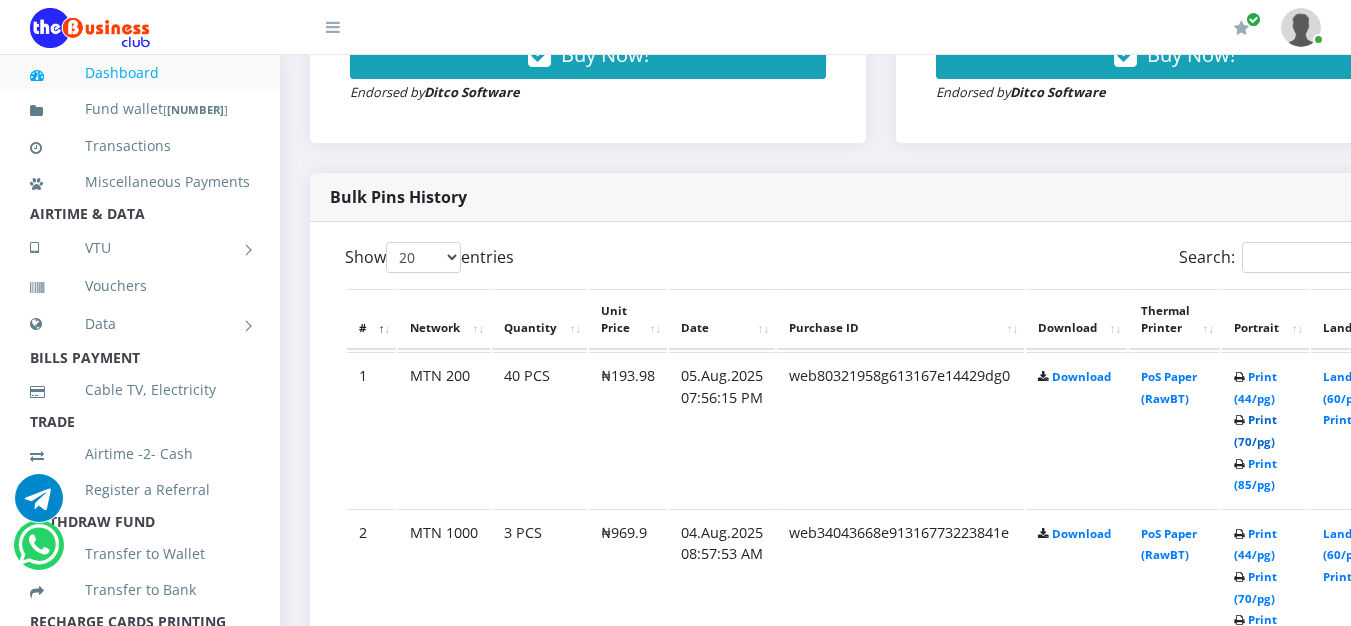 click on "Print (70/pg)" at bounding box center [1255, 430] 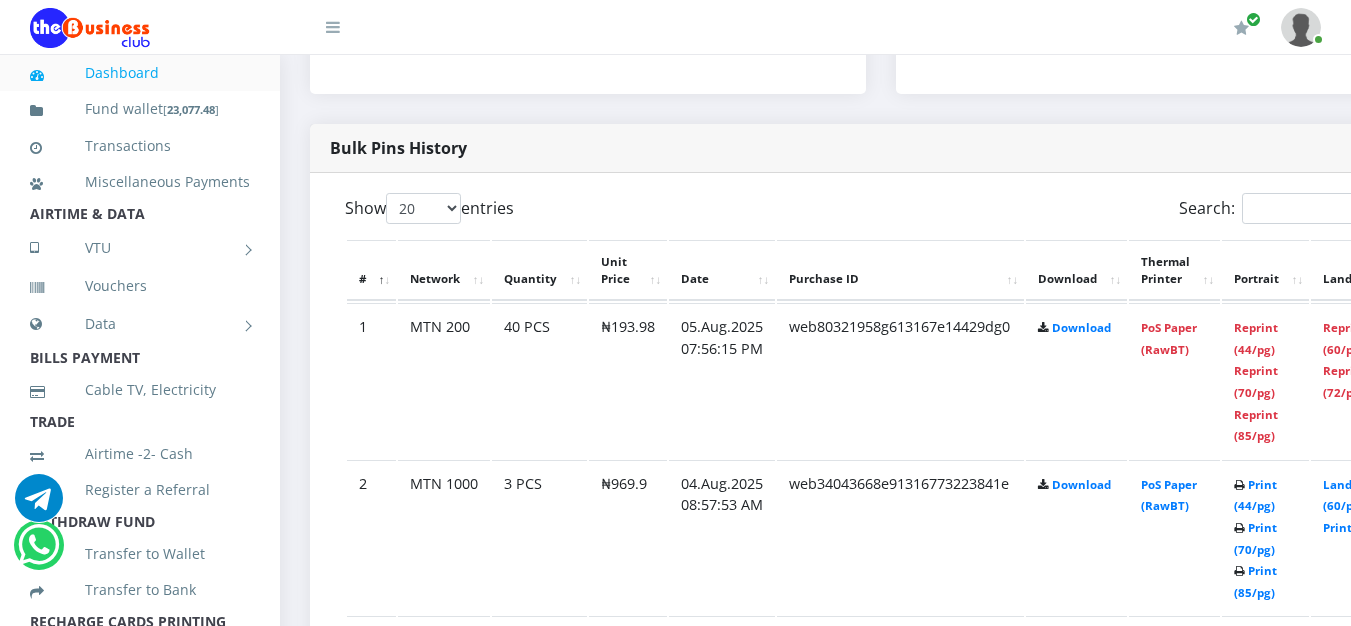 scroll, scrollTop: 1000, scrollLeft: 0, axis: vertical 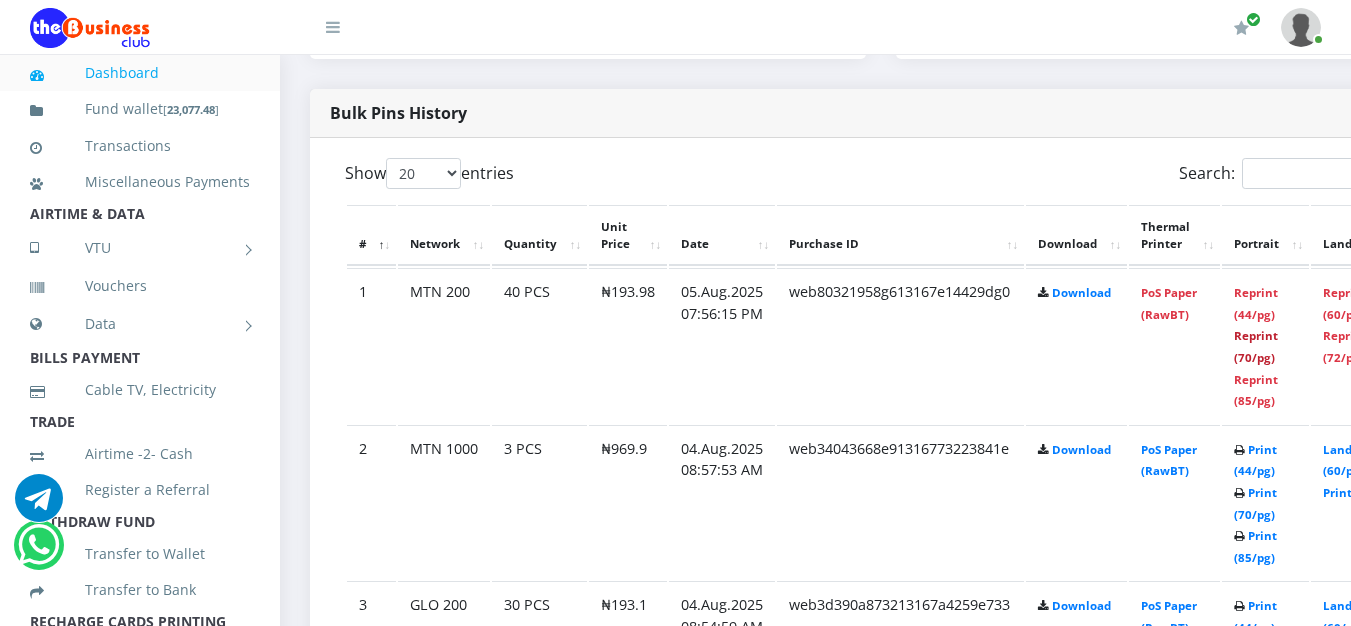click on "Reprint (70/pg)" at bounding box center (1256, 346) 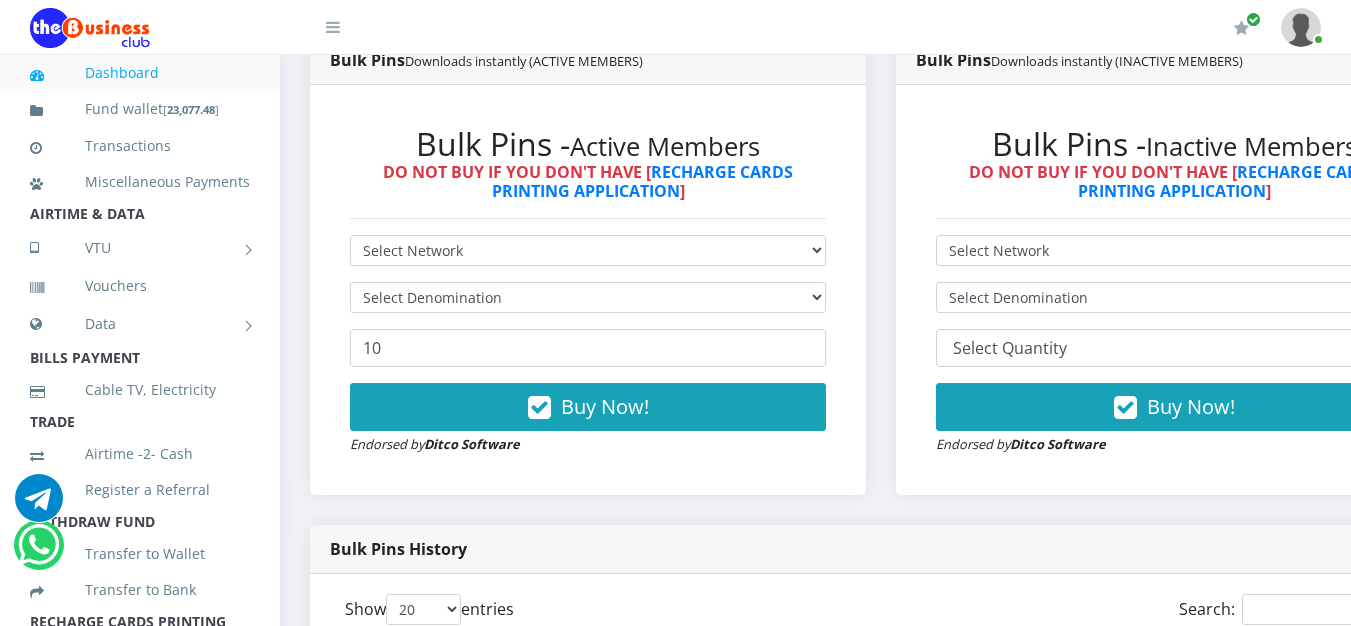 scroll, scrollTop: 600, scrollLeft: 0, axis: vertical 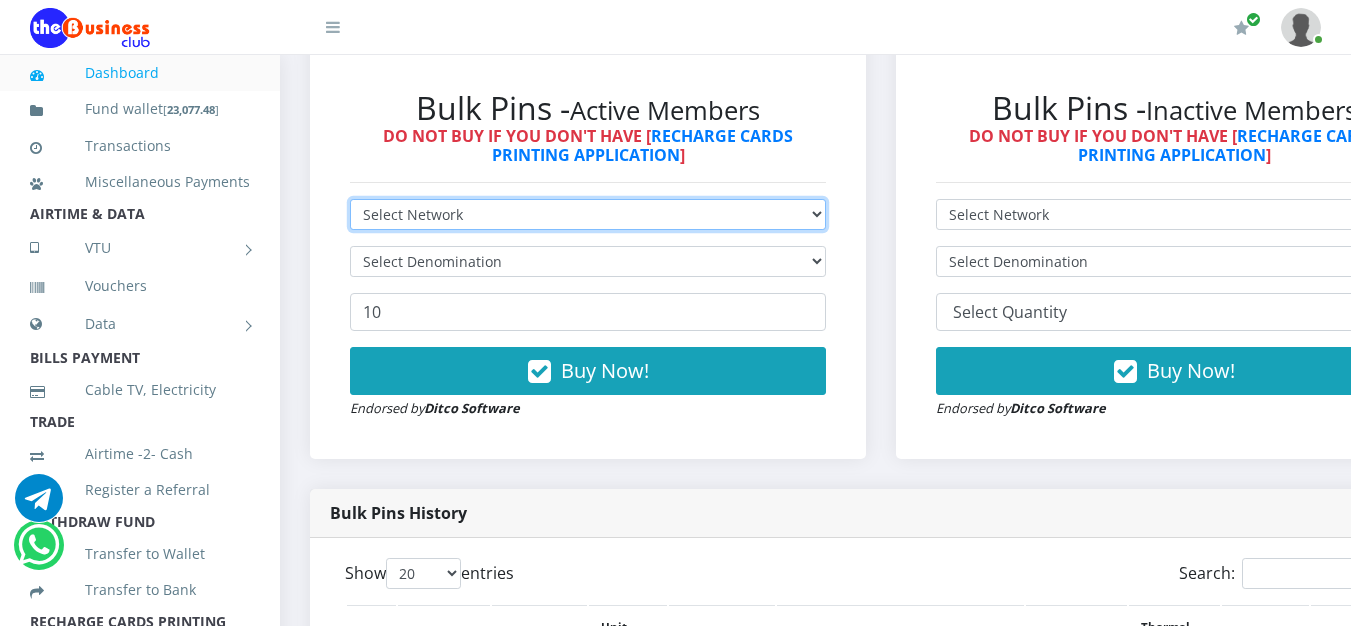 click on "Select Network
MTN
Globacom
9Mobile
Airtel" at bounding box center [588, 214] 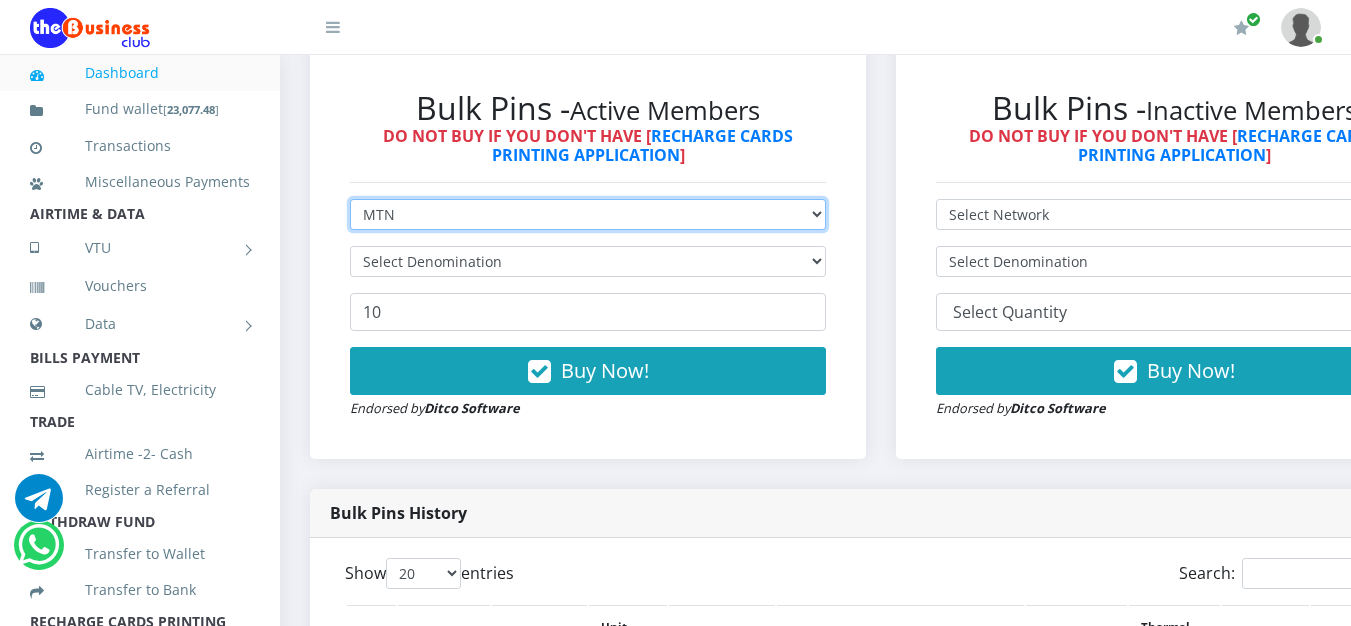 click on "Select Network
MTN
Globacom
9Mobile
Airtel" at bounding box center [588, 214] 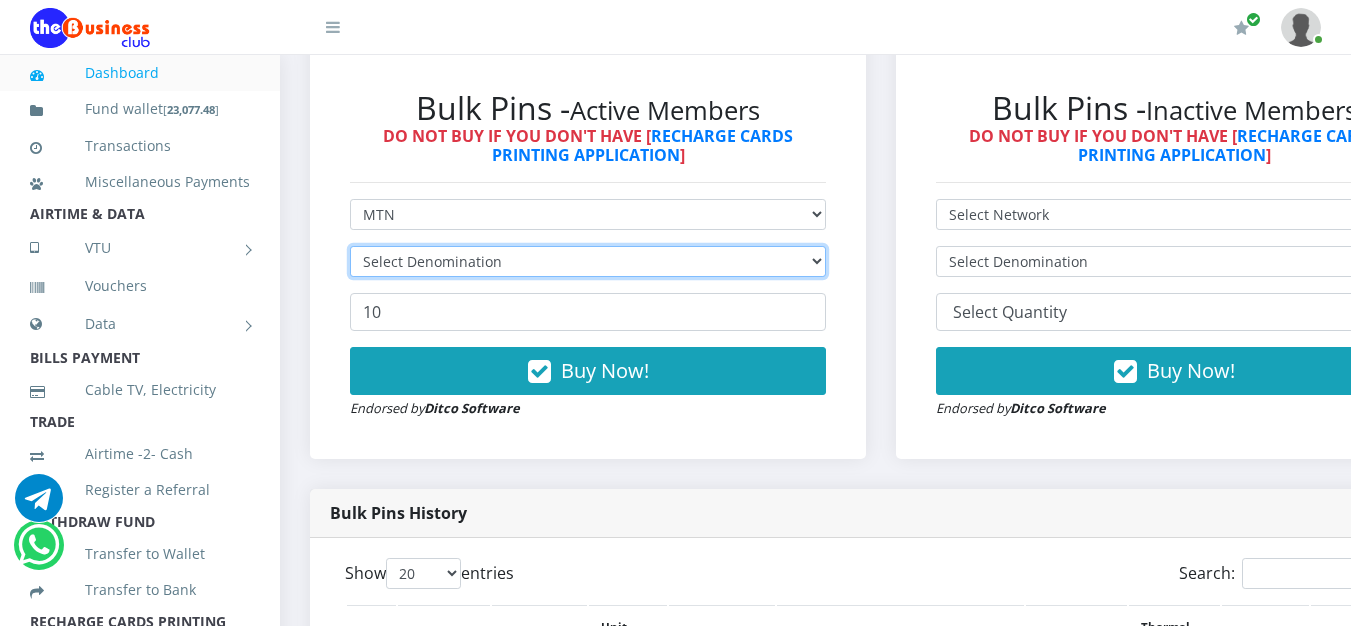 click on "Select Denomination" at bounding box center (588, 261) 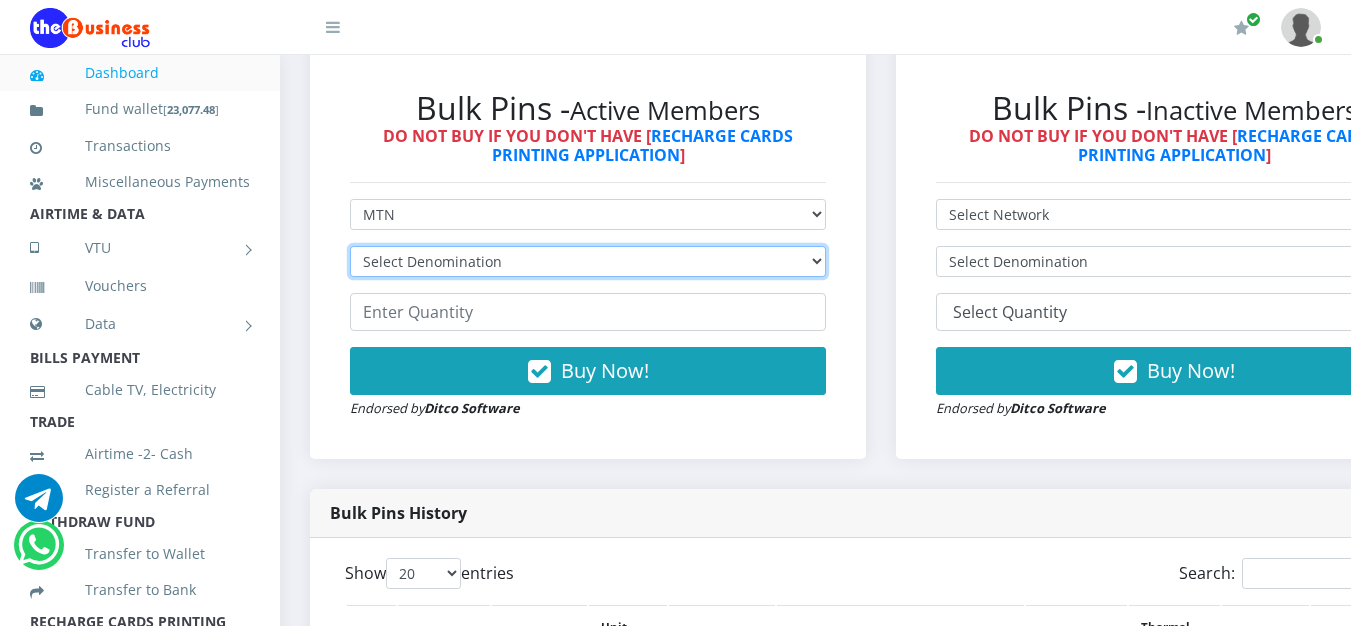 select on "96.99-100" 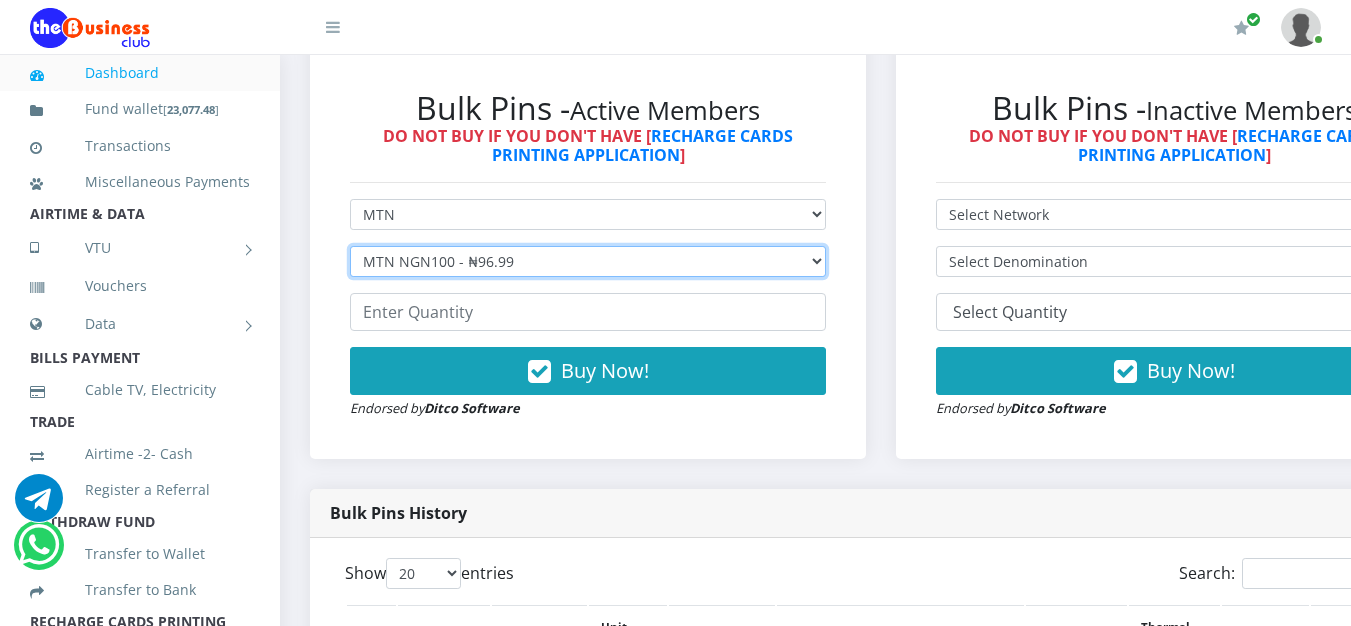 click on "Select Denomination MTN NGN100 - ₦96.99 MTN NGN200 - ₦193.98 MTN NGN400 - ₦387.96 MTN NGN500 - ₦484.95 MTN NGN1000 - ₦969.90 MTN NGN1500 - ₦1,454.85" at bounding box center (588, 261) 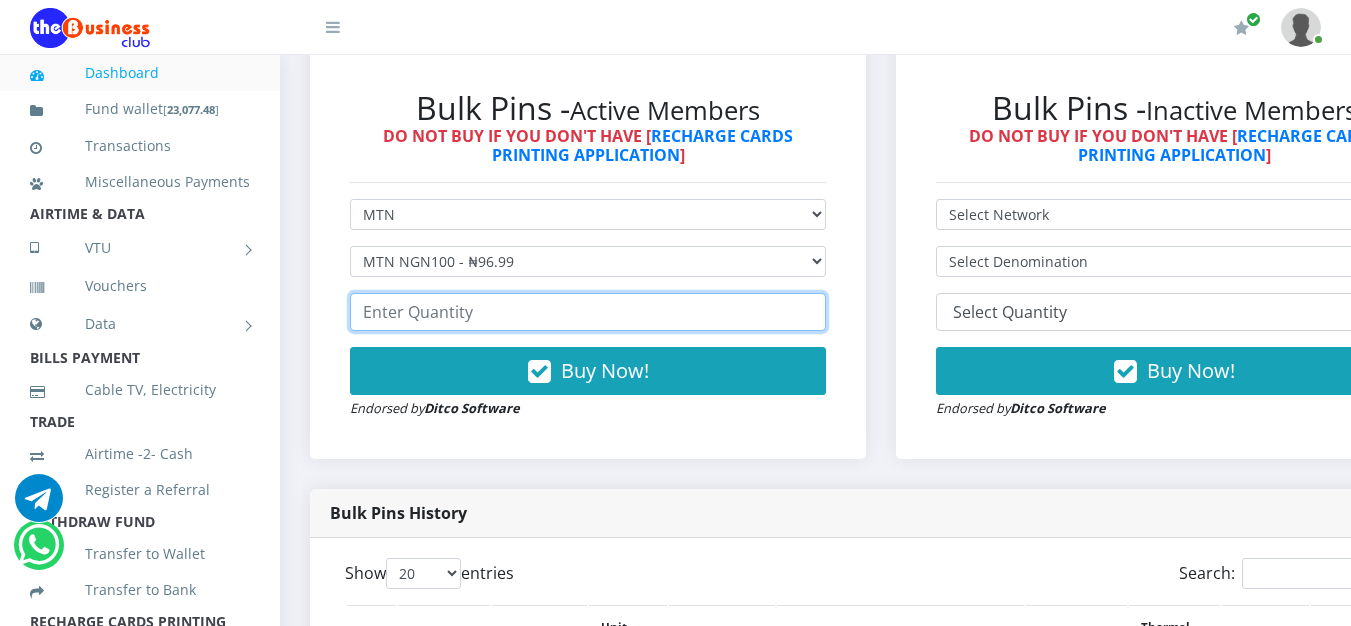 click at bounding box center (588, 312) 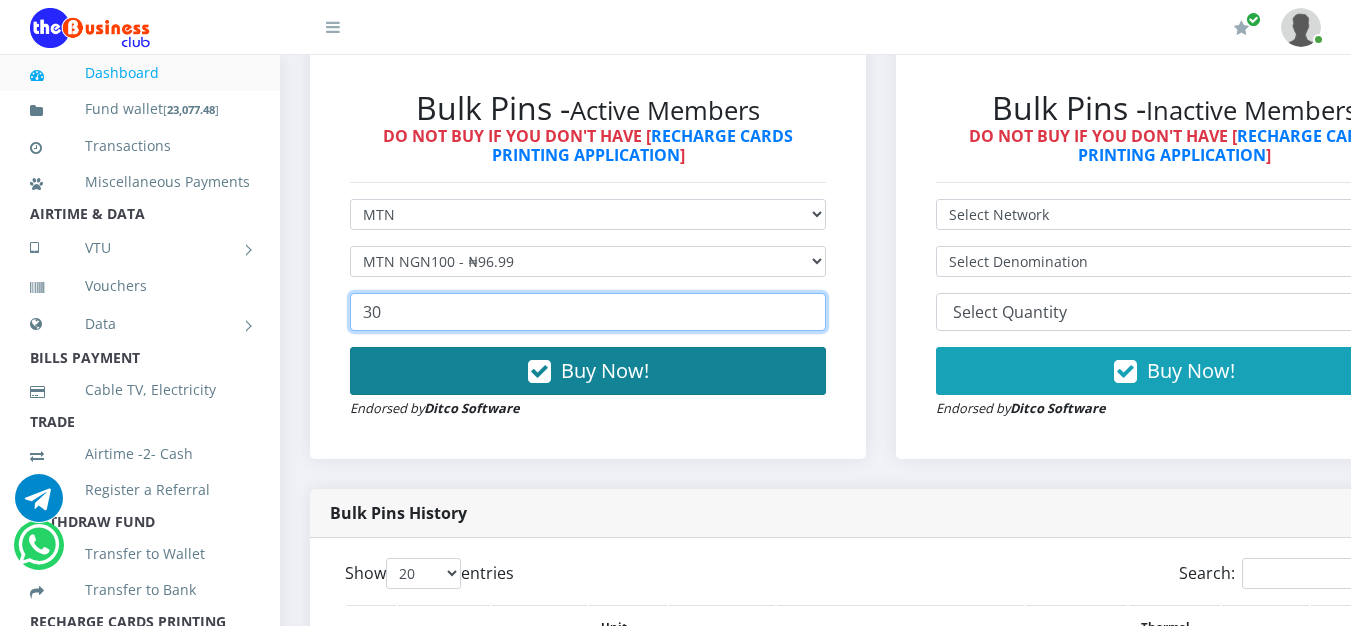 type on "30" 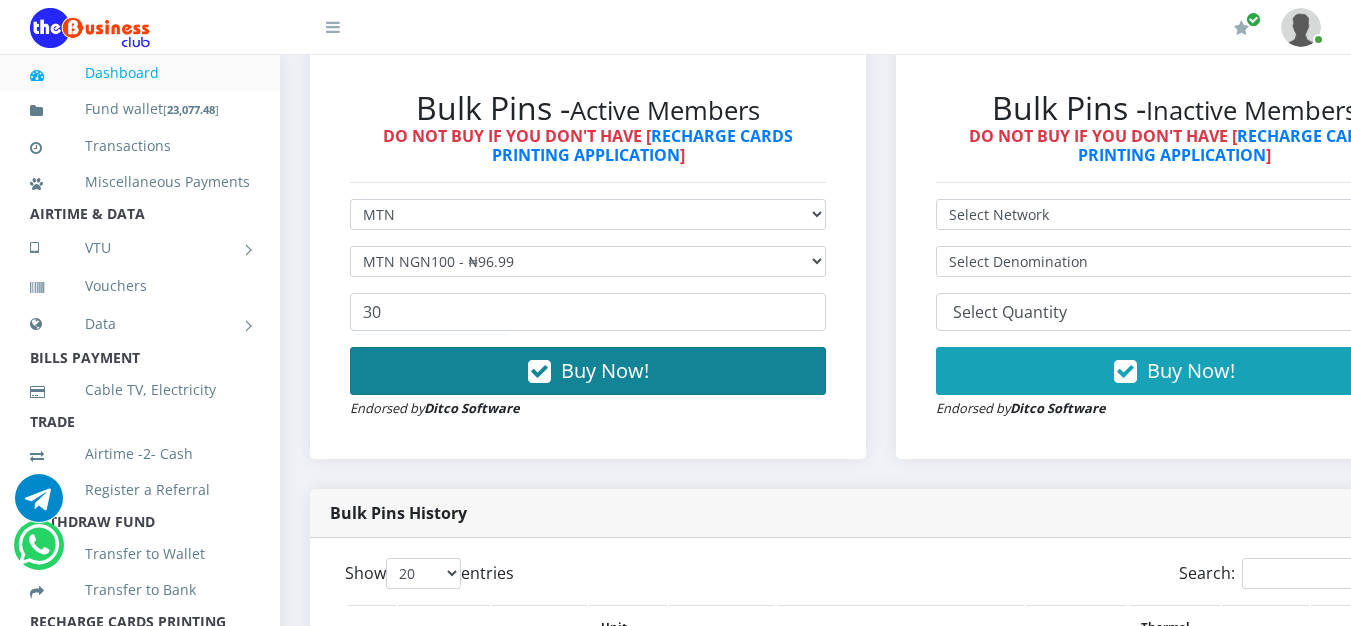 click on "Buy Now!" at bounding box center [588, 371] 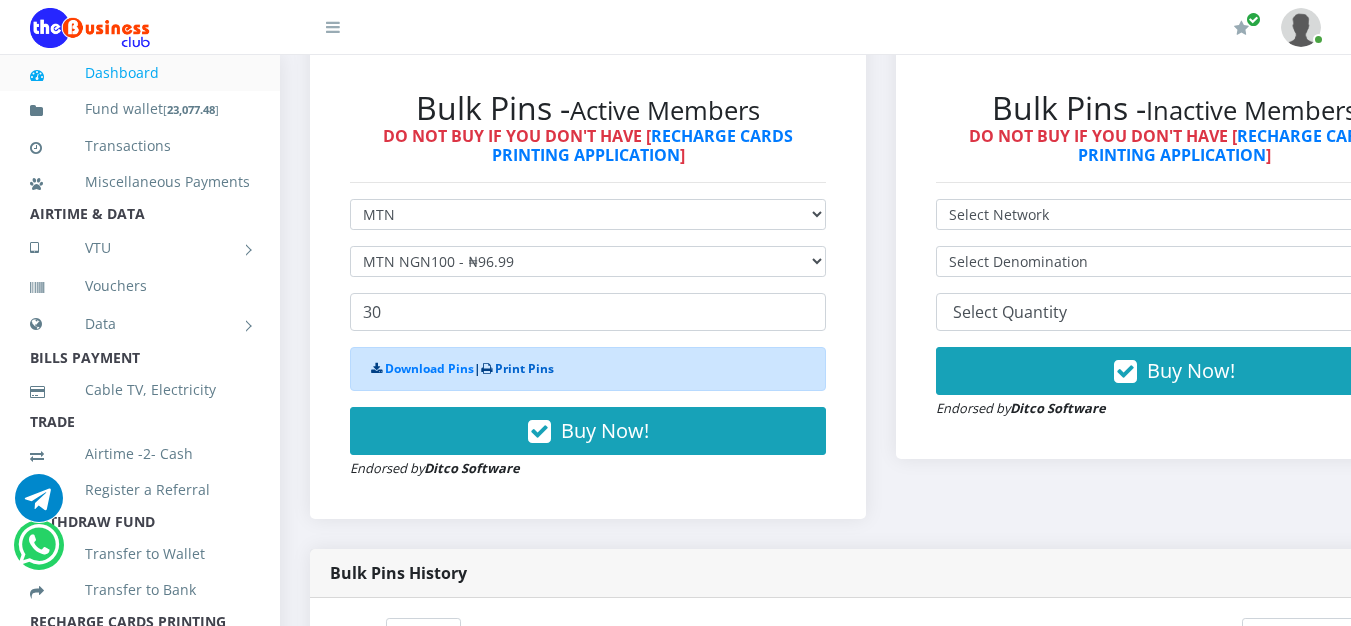 click on "Print Pins" at bounding box center [524, 368] 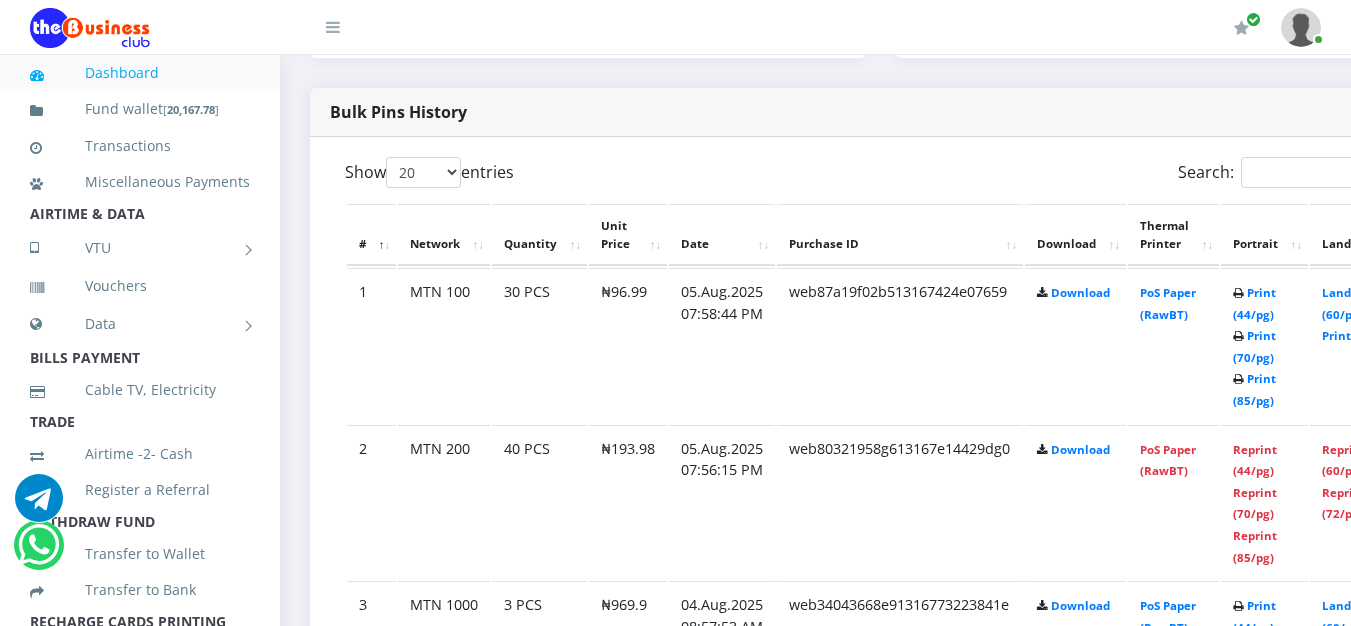 scroll, scrollTop: 0, scrollLeft: 0, axis: both 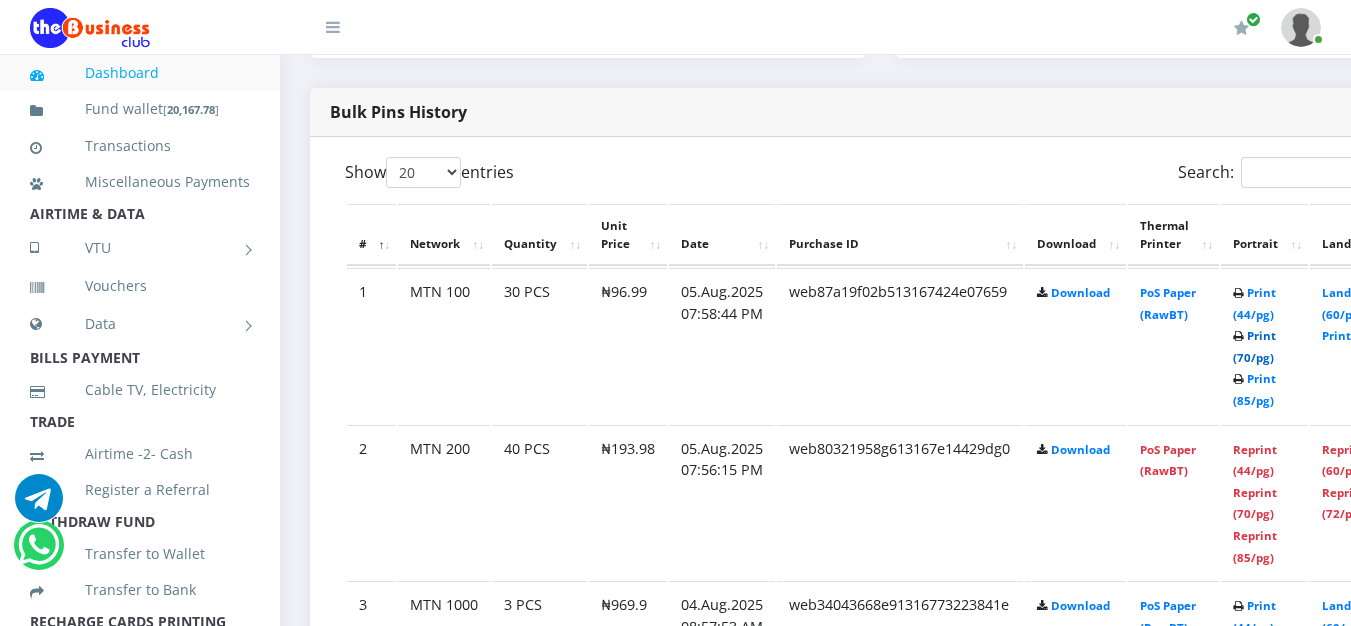 click on "Print (70/pg)" at bounding box center (1254, 346) 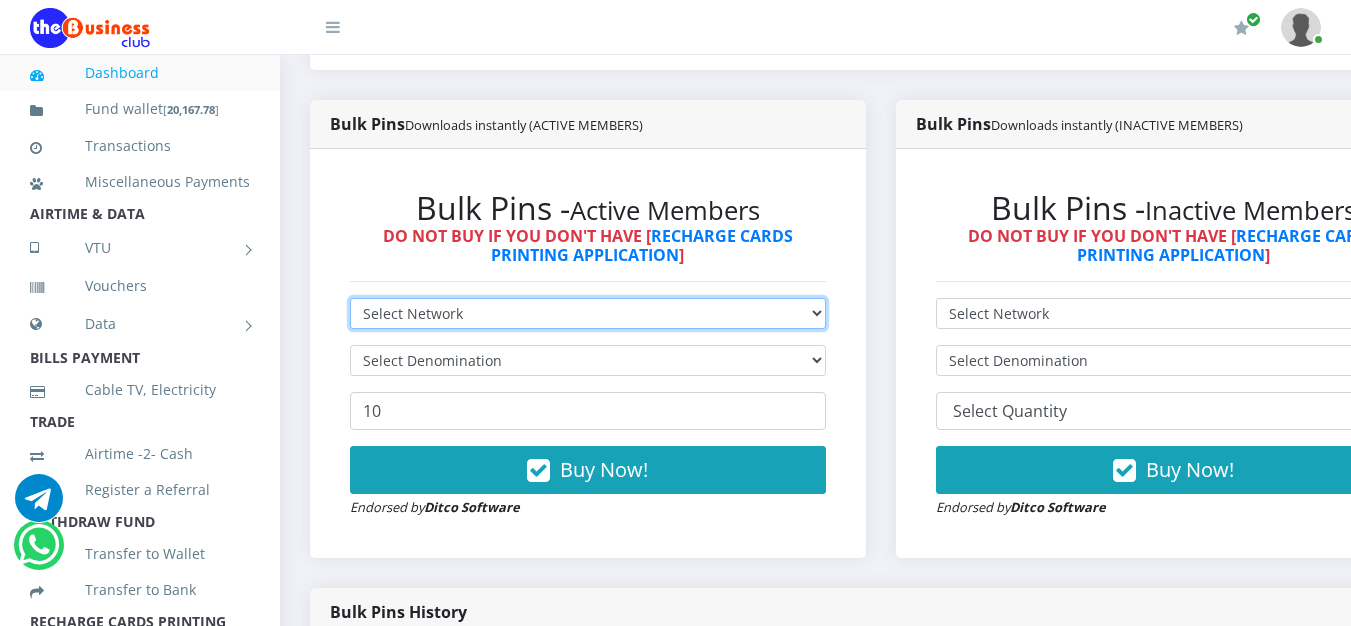 click on "Select Network
MTN
Globacom
9Mobile
Airtel" at bounding box center [588, 313] 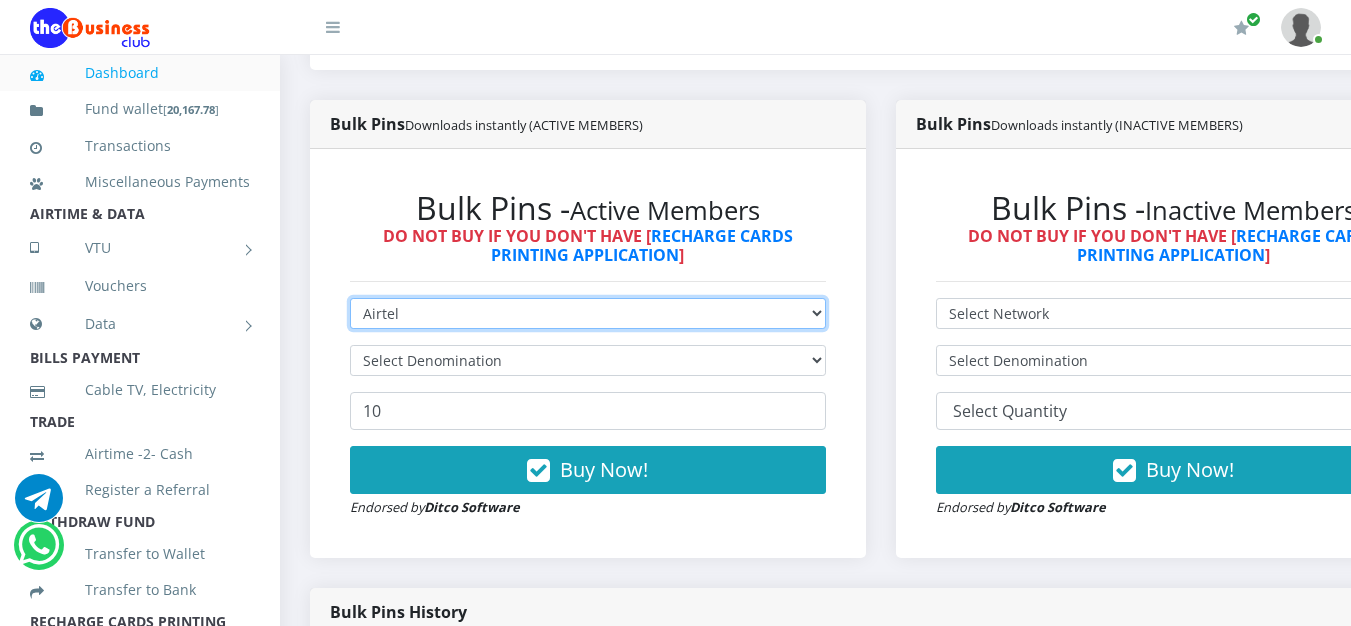 click on "Select Network
MTN
Globacom
9Mobile
Airtel" at bounding box center (588, 313) 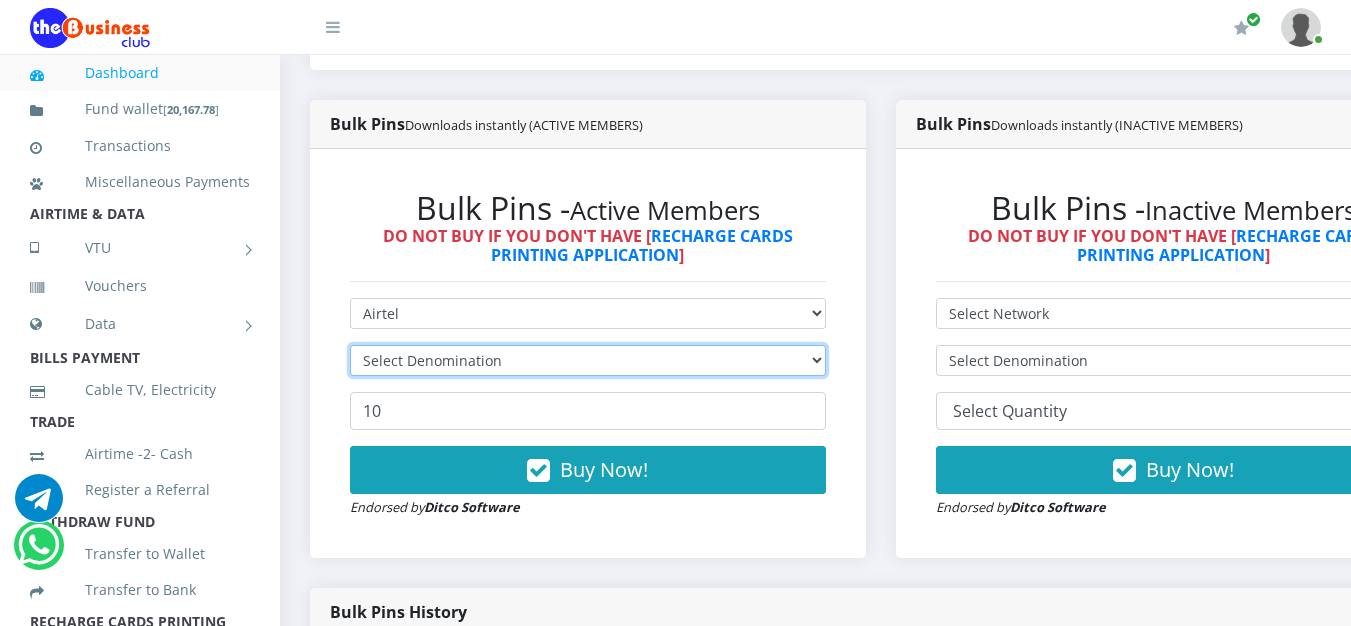 type 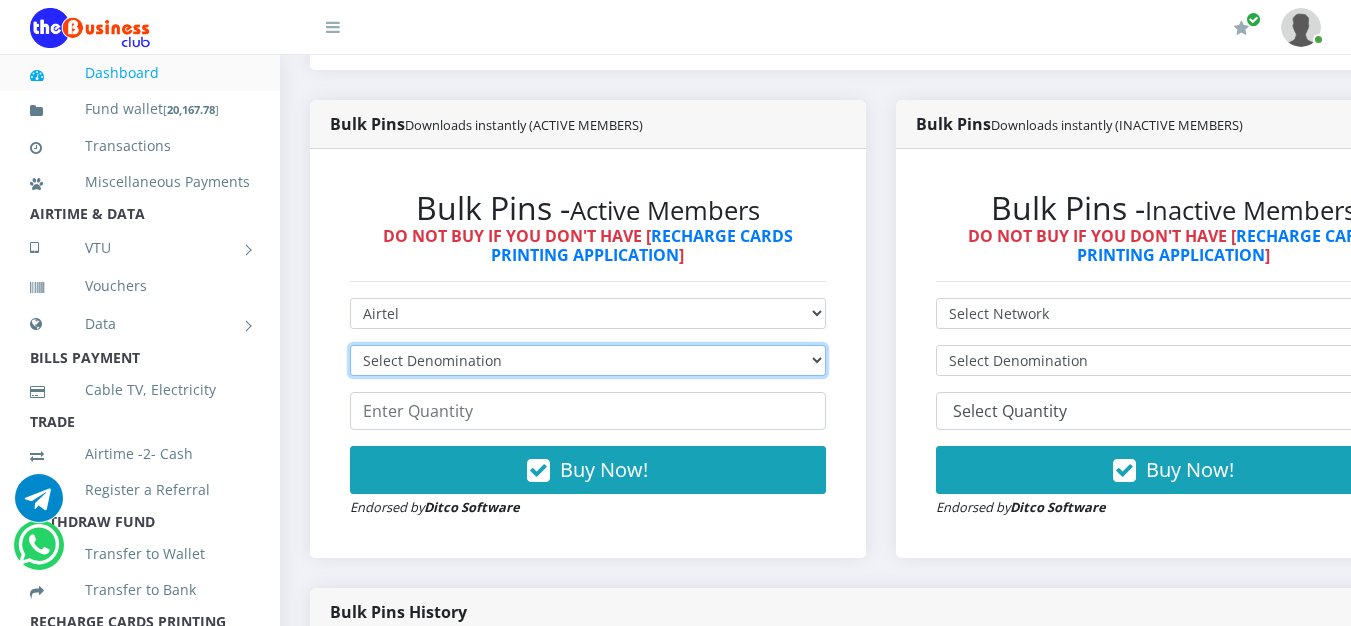 click on "Select Denomination" at bounding box center (588, 360) 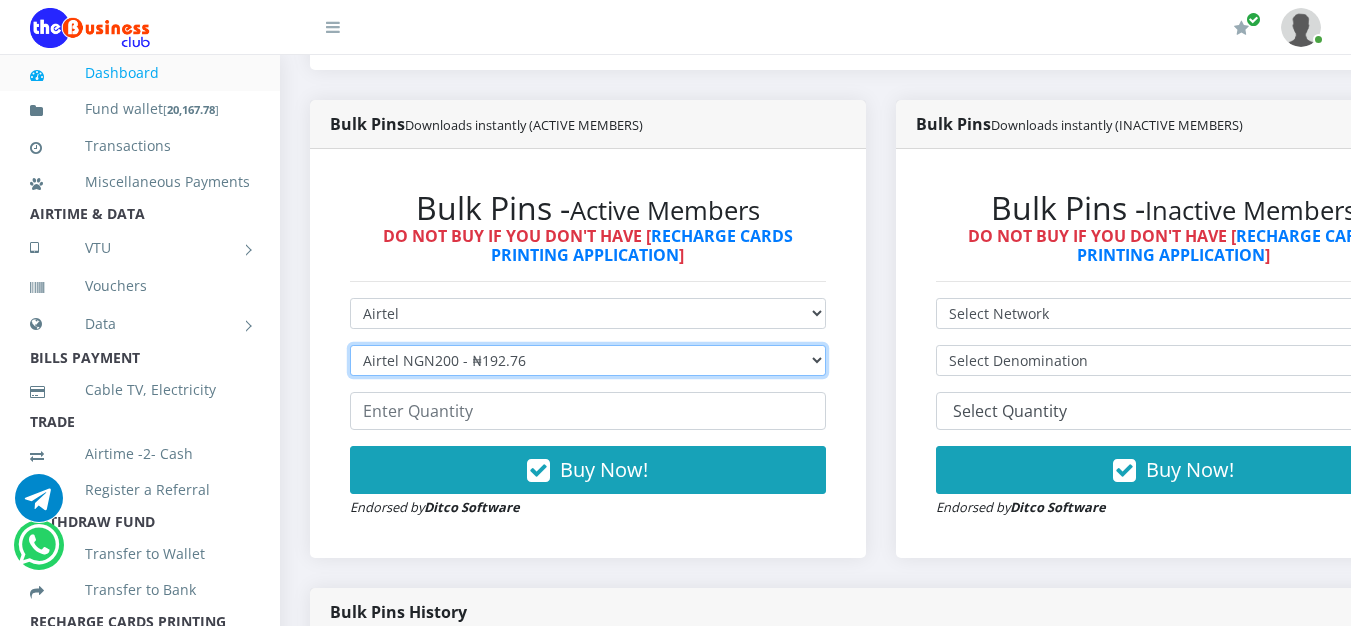 click on "Select Denomination Airtel NGN100 - ₦96.38 Airtel NGN200 - ₦192.76 Airtel NGN500 - ₦481.90 Airtel NGN1000 - ₦963.80" at bounding box center [588, 360] 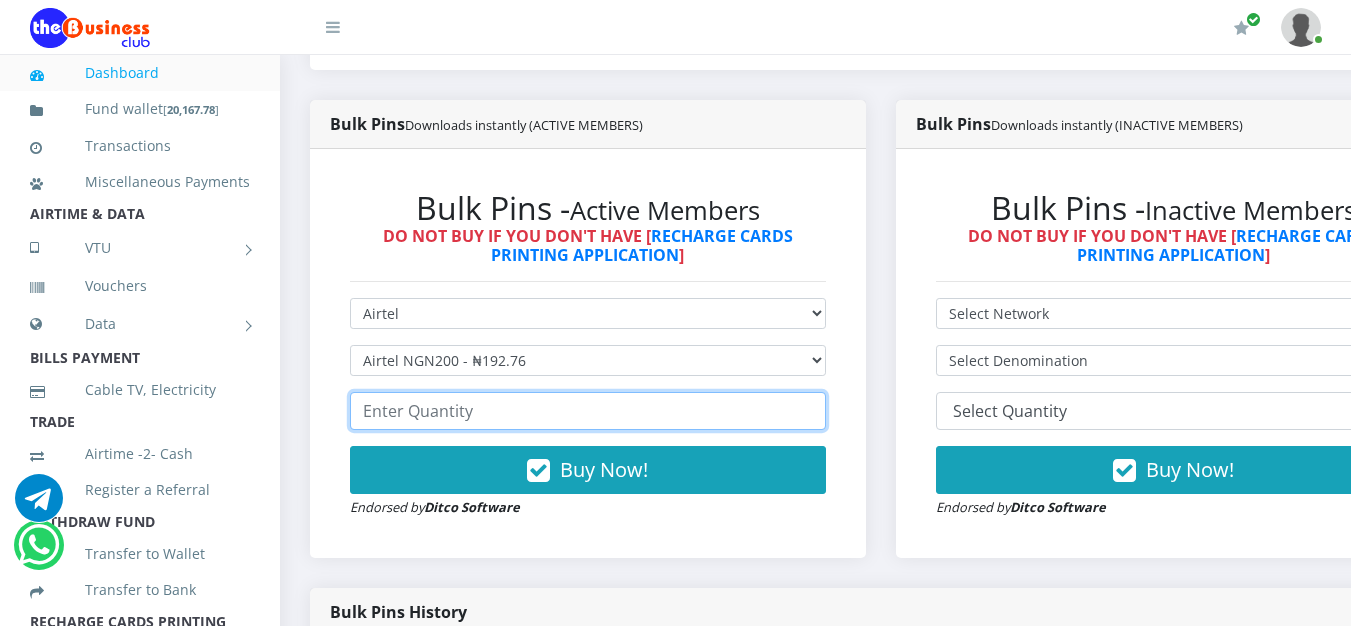 click at bounding box center [588, 411] 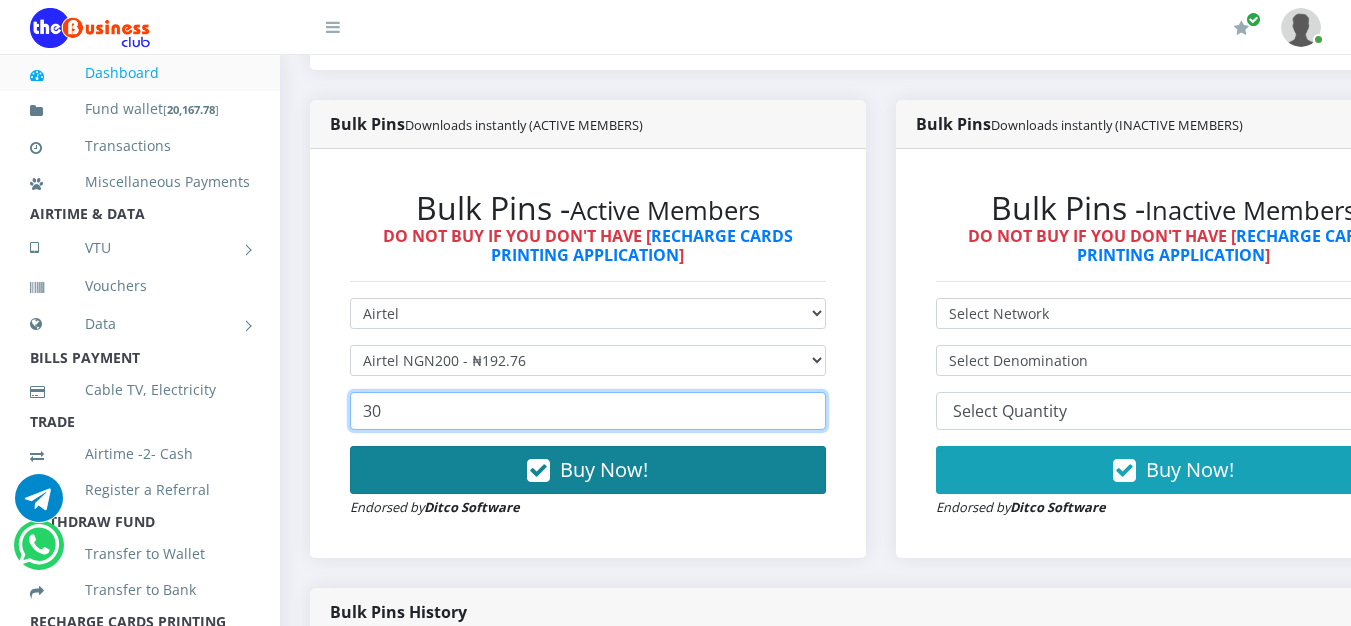 type on "30" 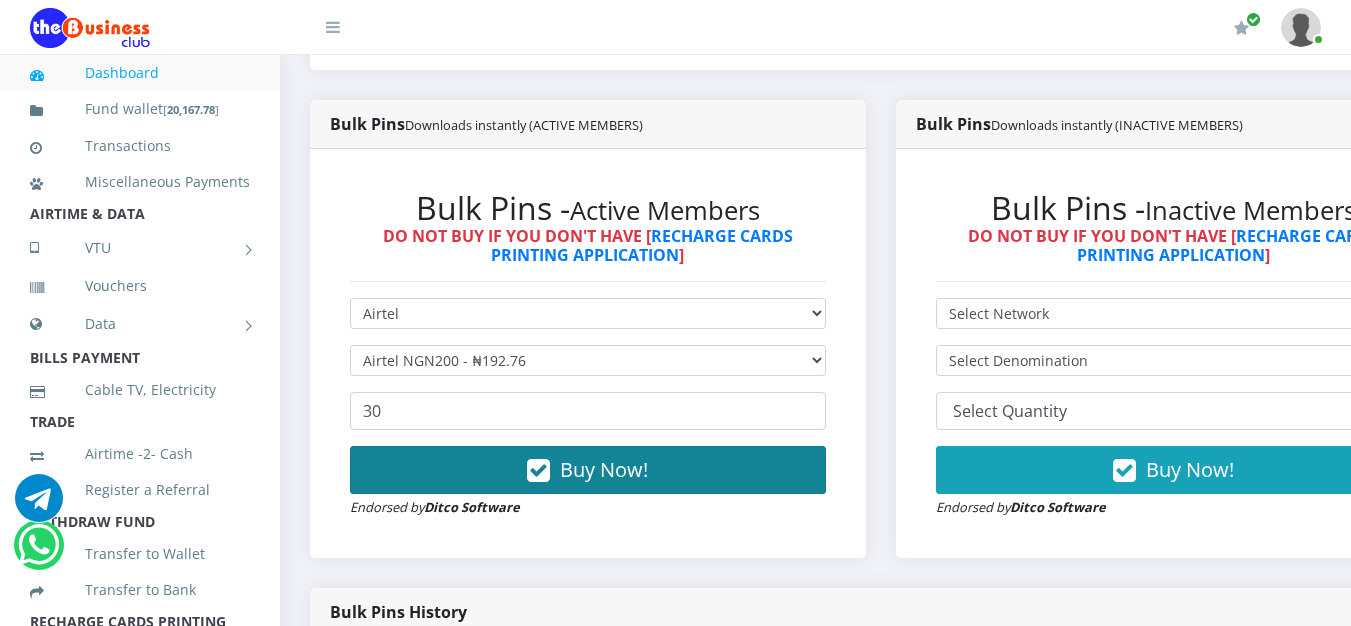 click on "Buy Now!" at bounding box center [604, 469] 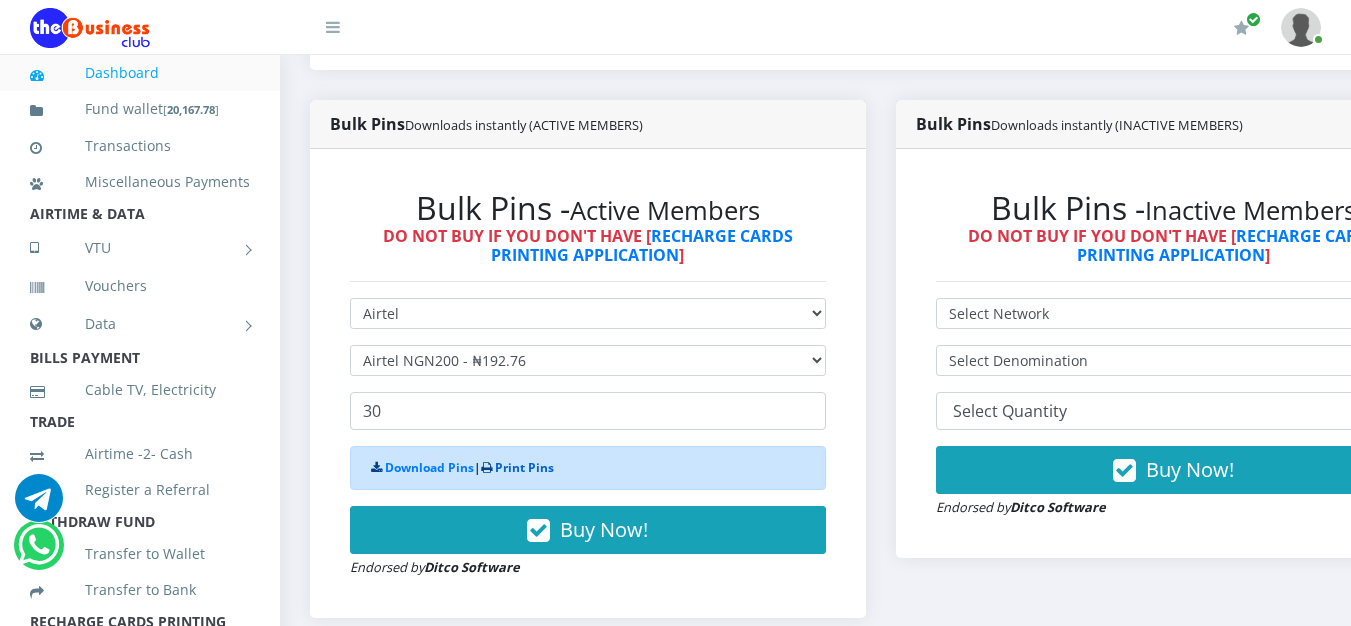 click on "Print Pins" at bounding box center (524, 467) 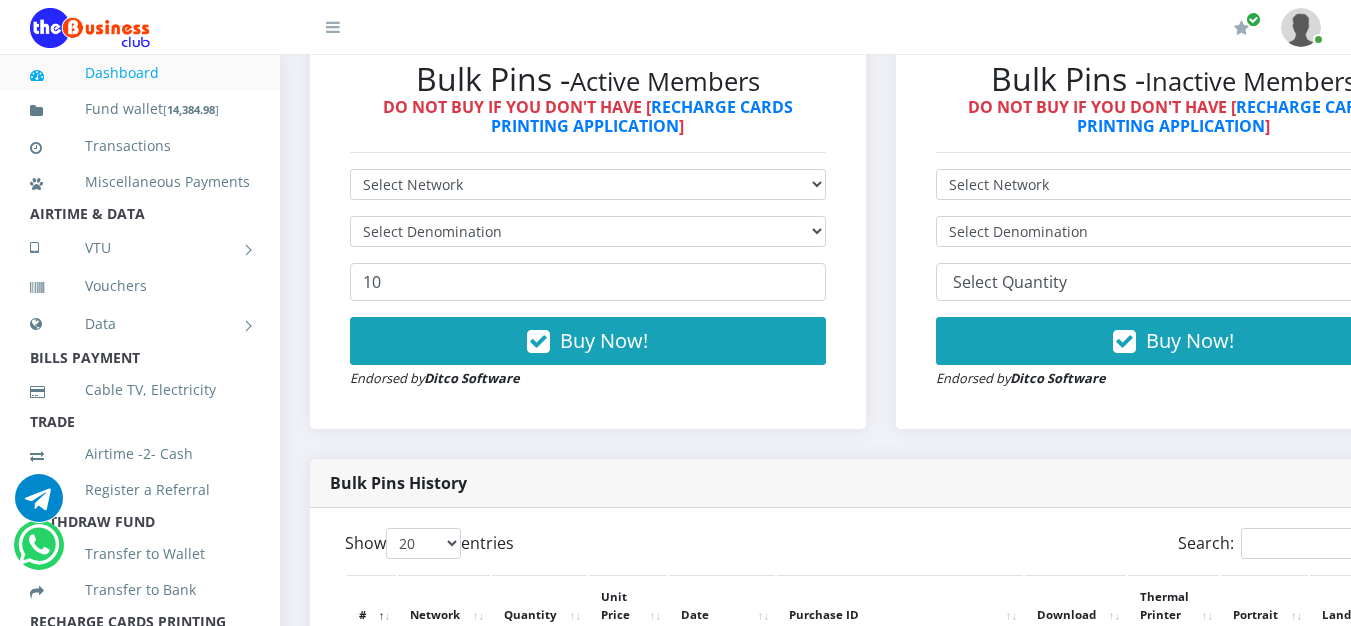 scroll, scrollTop: 900, scrollLeft: 0, axis: vertical 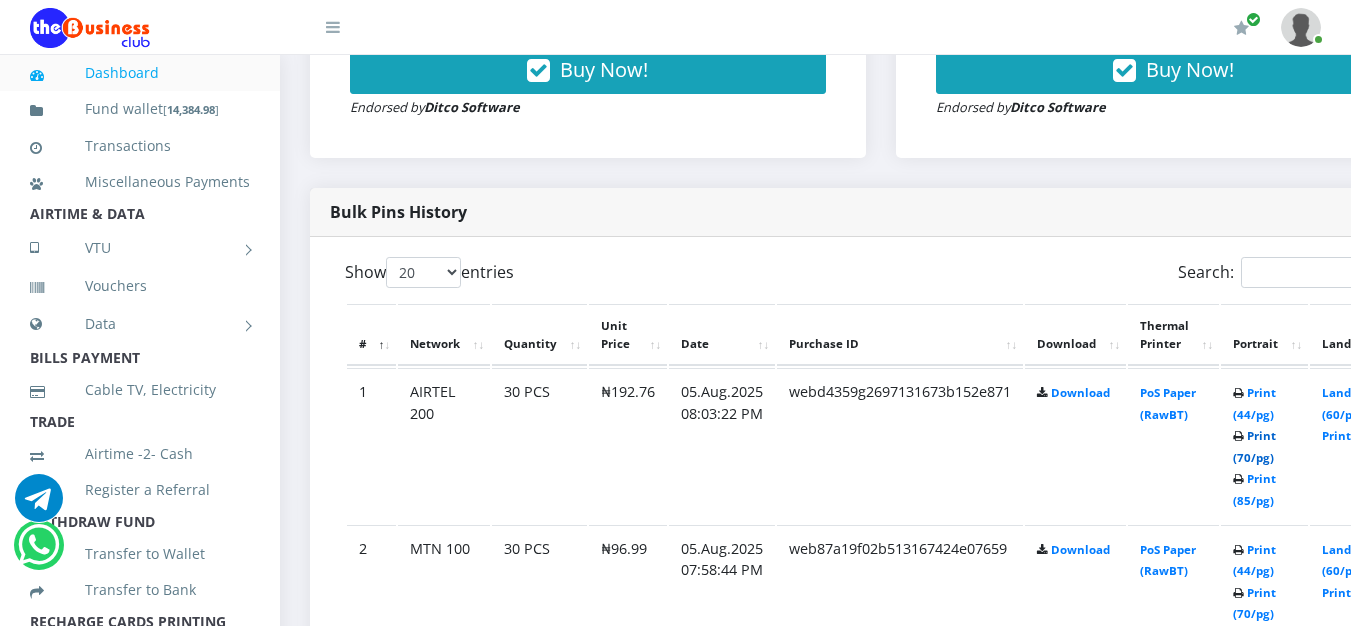 click on "Print (70/pg)" at bounding box center (1254, 446) 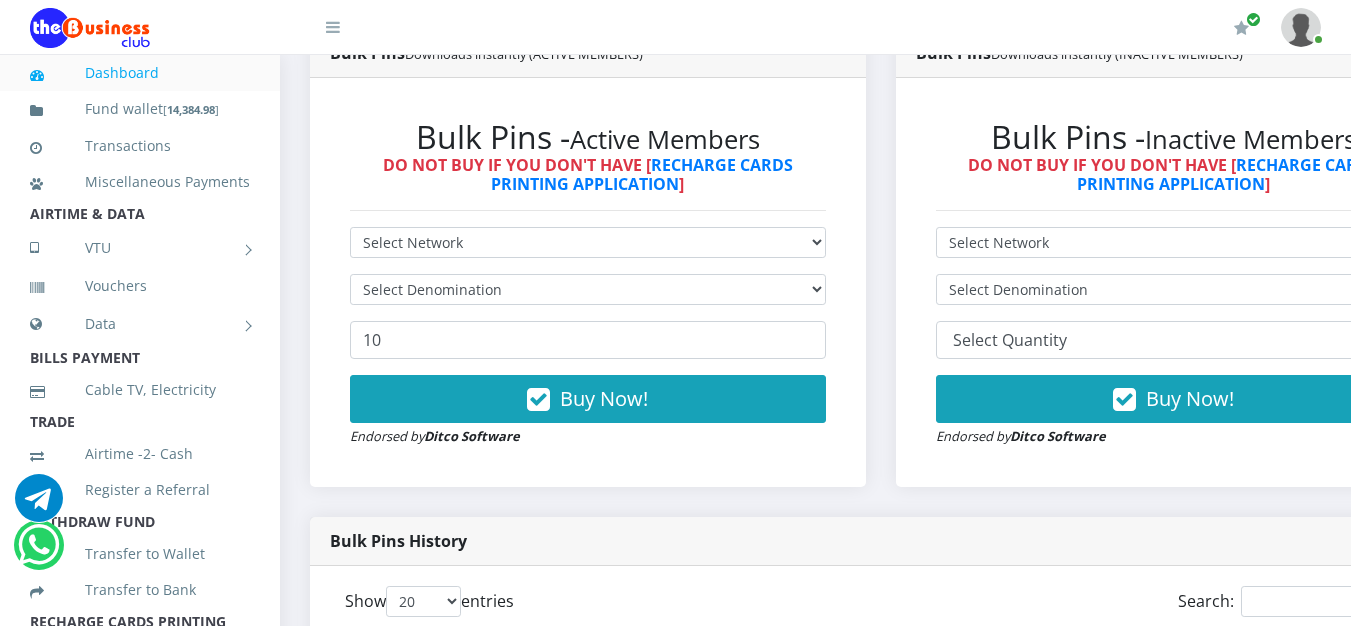 scroll, scrollTop: 600, scrollLeft: 0, axis: vertical 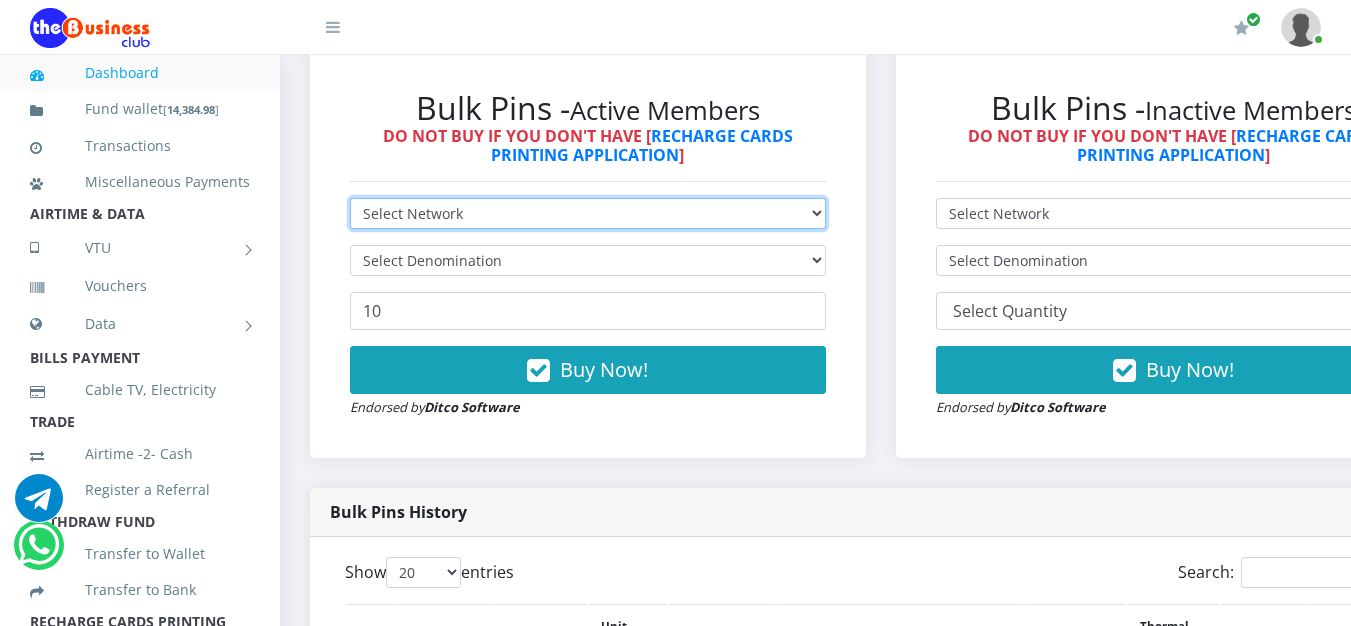 click on "Select Network
MTN
Globacom
9Mobile
Airtel" at bounding box center (588, 213) 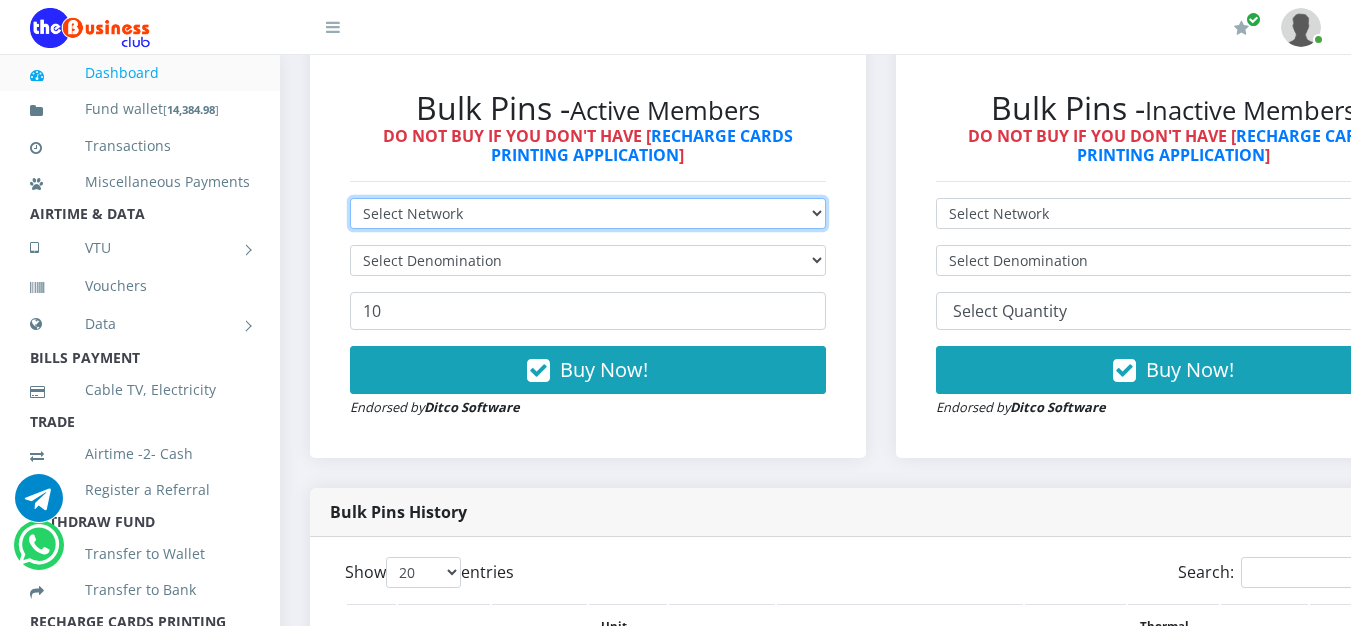 select on "MTN" 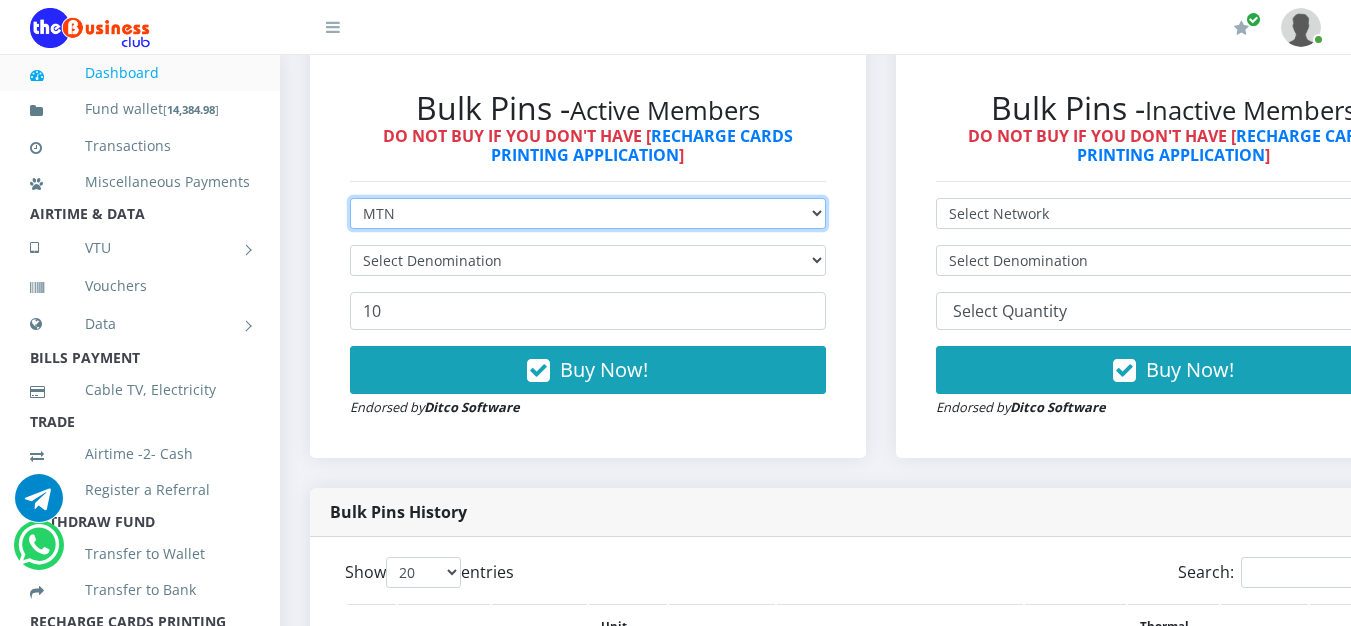 click on "Select Network
MTN
Globacom
9Mobile
Airtel" at bounding box center [588, 213] 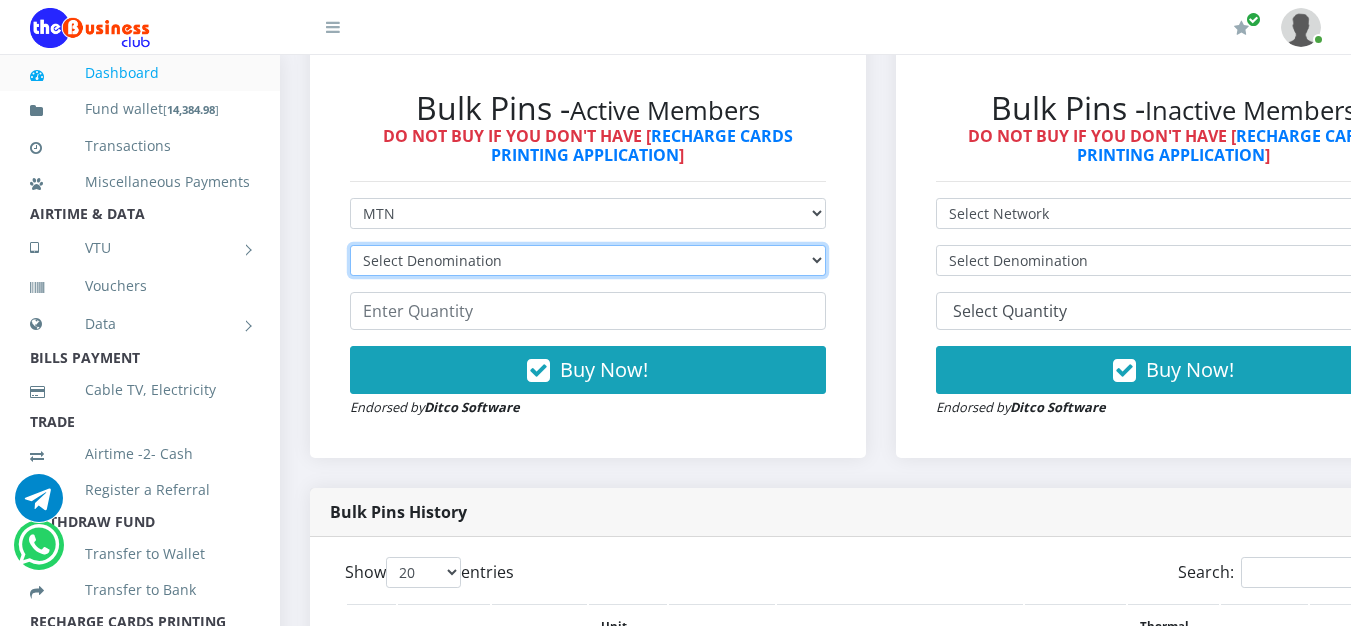 click on "Select Denomination MTN NGN100 - ₦96.99 MTN NGN200 - ₦193.98 MTN NGN400 - ₦387.96 MTN NGN500 - ₦484.95 MTN NGN1000 - ₦969.90 MTN NGN1500 - ₦1,454.85" at bounding box center [588, 260] 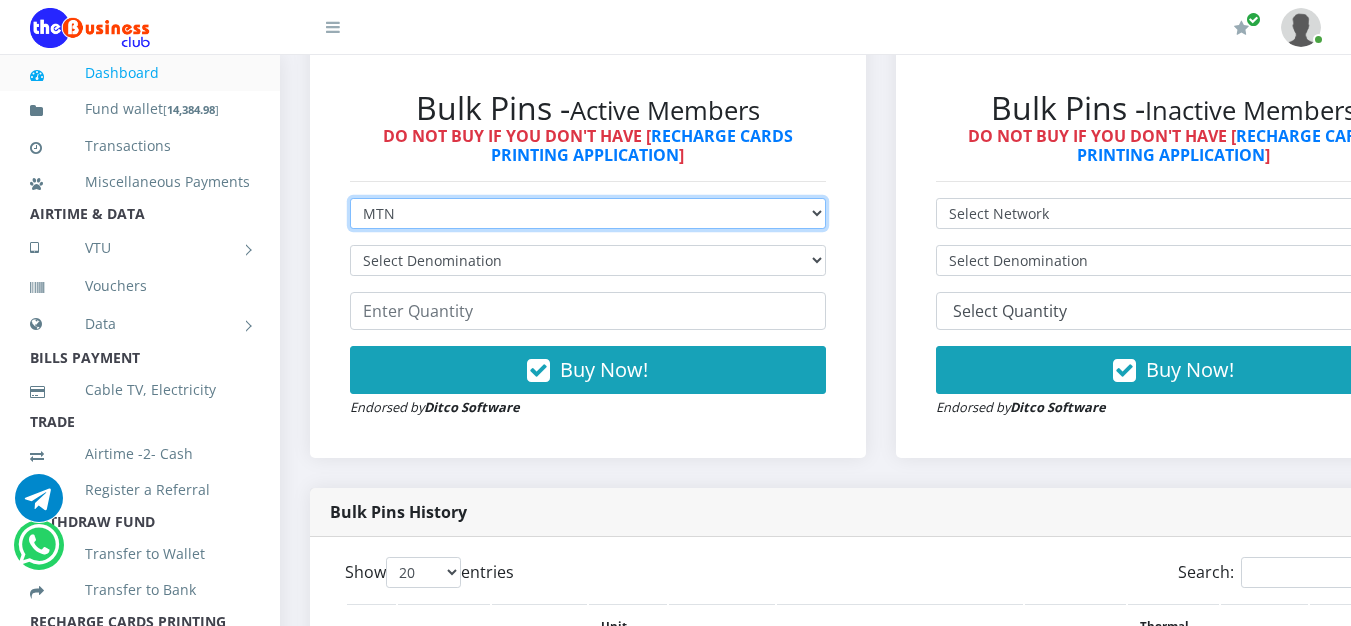 click on "Select Network
MTN
Globacom
9Mobile
Airtel" at bounding box center (588, 213) 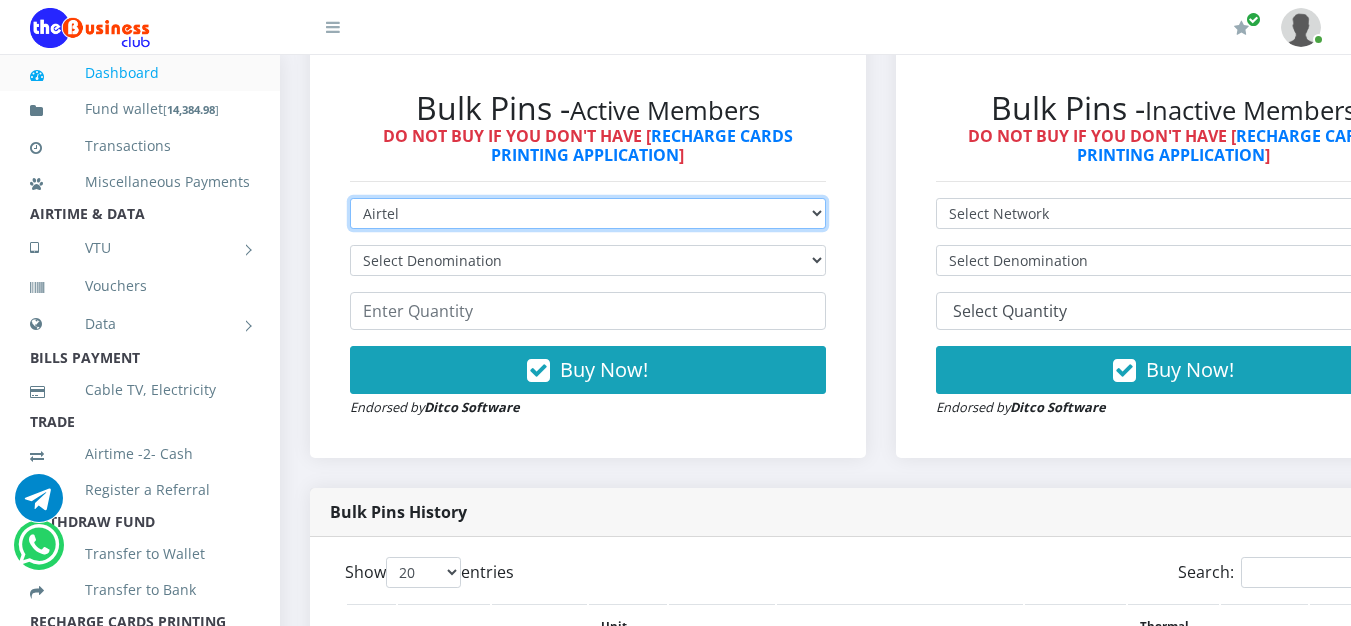 click on "Select Network
MTN
Globacom
9Mobile
Airtel" at bounding box center (588, 213) 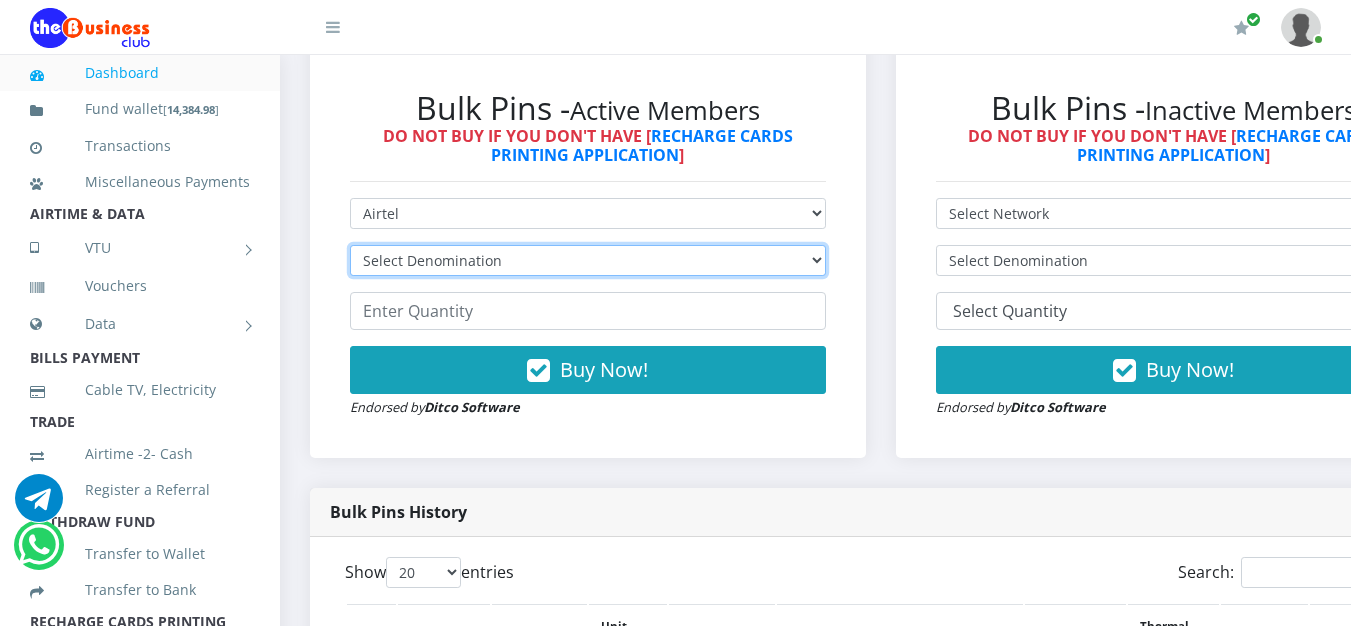 click on "Select Denomination Airtel NGN100 - ₦96.38 Airtel NGN200 - ₦192.76 Airtel NGN500 - ₦481.90 Airtel NGN1000 - ₦963.80" at bounding box center [588, 260] 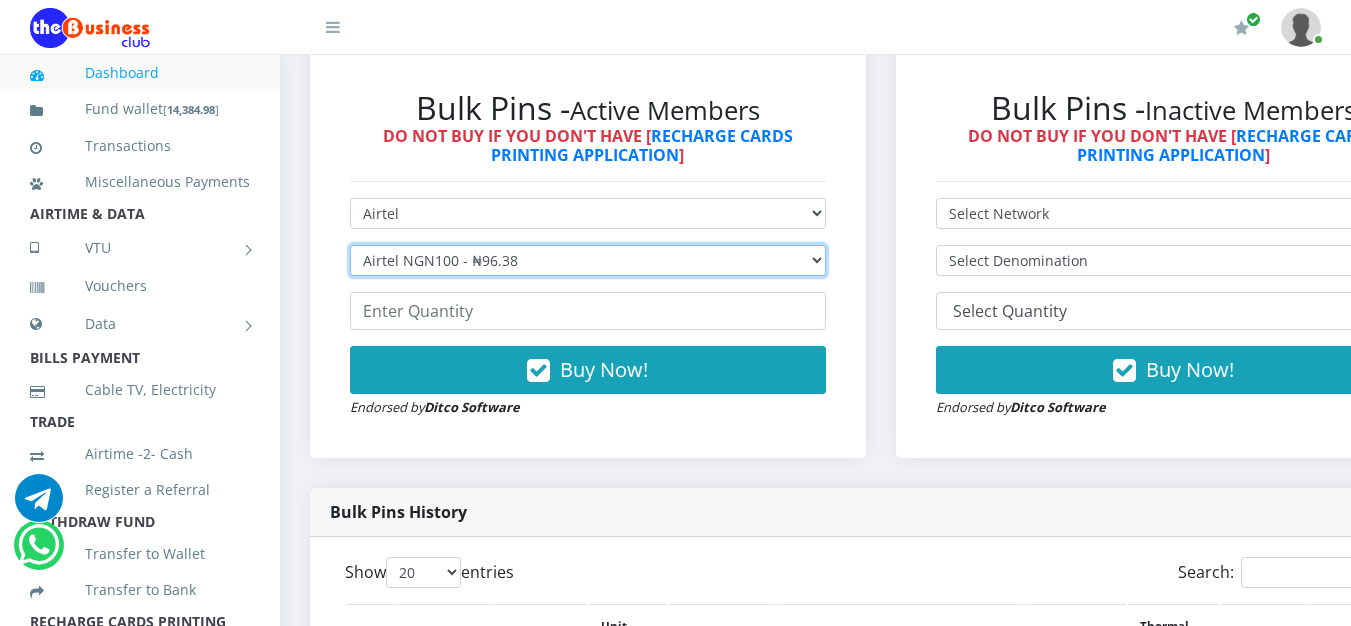 click on "Select Denomination Airtel NGN100 - ₦96.38 Airtel NGN200 - ₦192.76 Airtel NGN500 - ₦481.90 Airtel NGN1000 - ₦963.80" at bounding box center (588, 260) 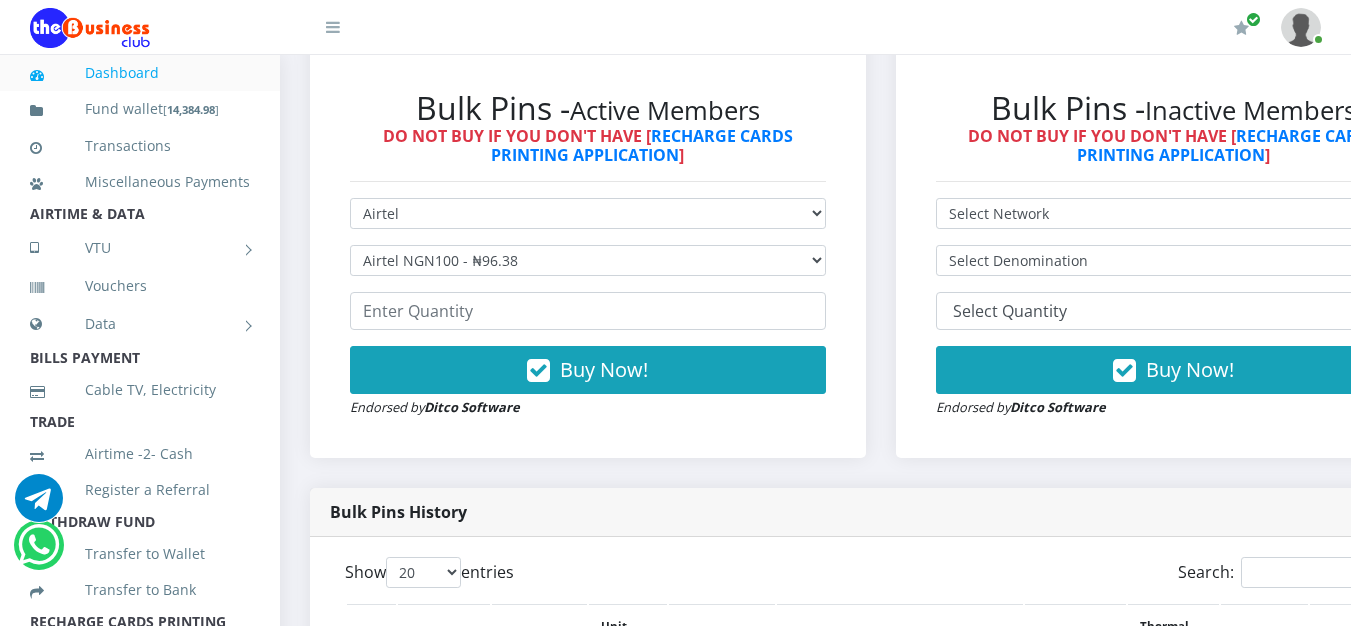 click on "Select Network
MTN
Globacom
9Mobile
Airtel
Select Denomination Airtel NGN100 - ₦96.38 Airtel NGN200 - ₦192.76 Airtel NGN500 - ₦481.90 Airtel NGN1000 - ₦963.80
Buy Now!" at bounding box center [588, 308] 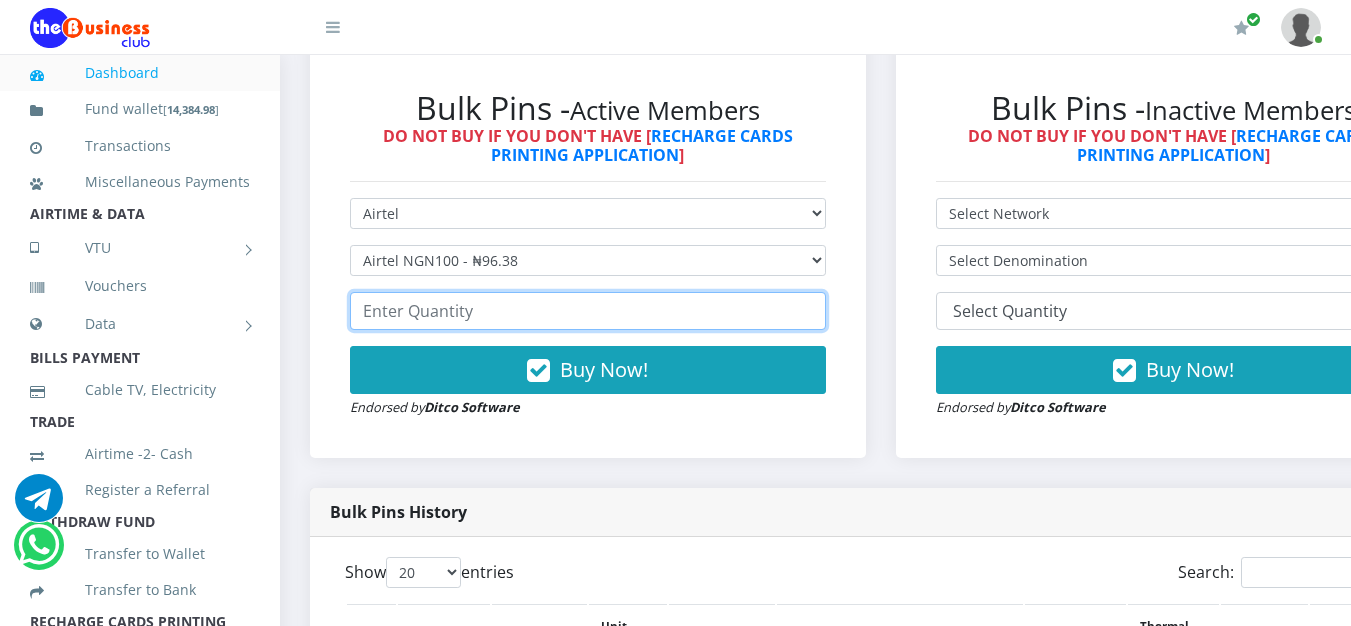 click at bounding box center (588, 311) 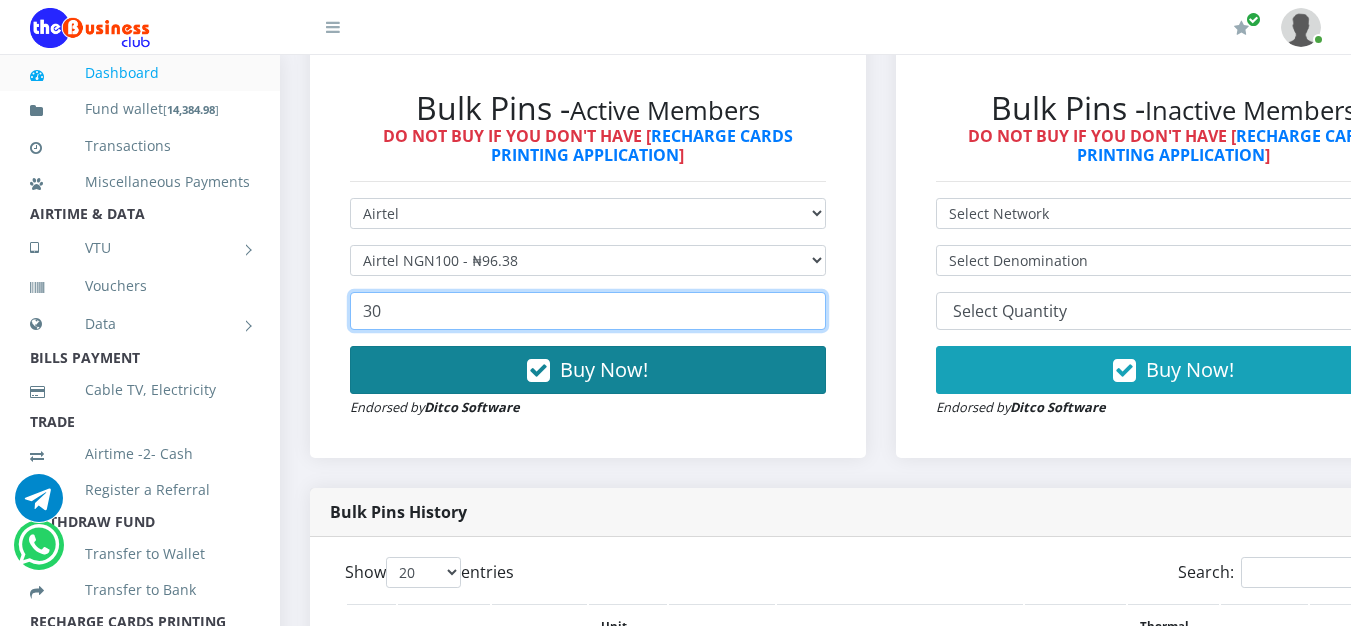 type on "30" 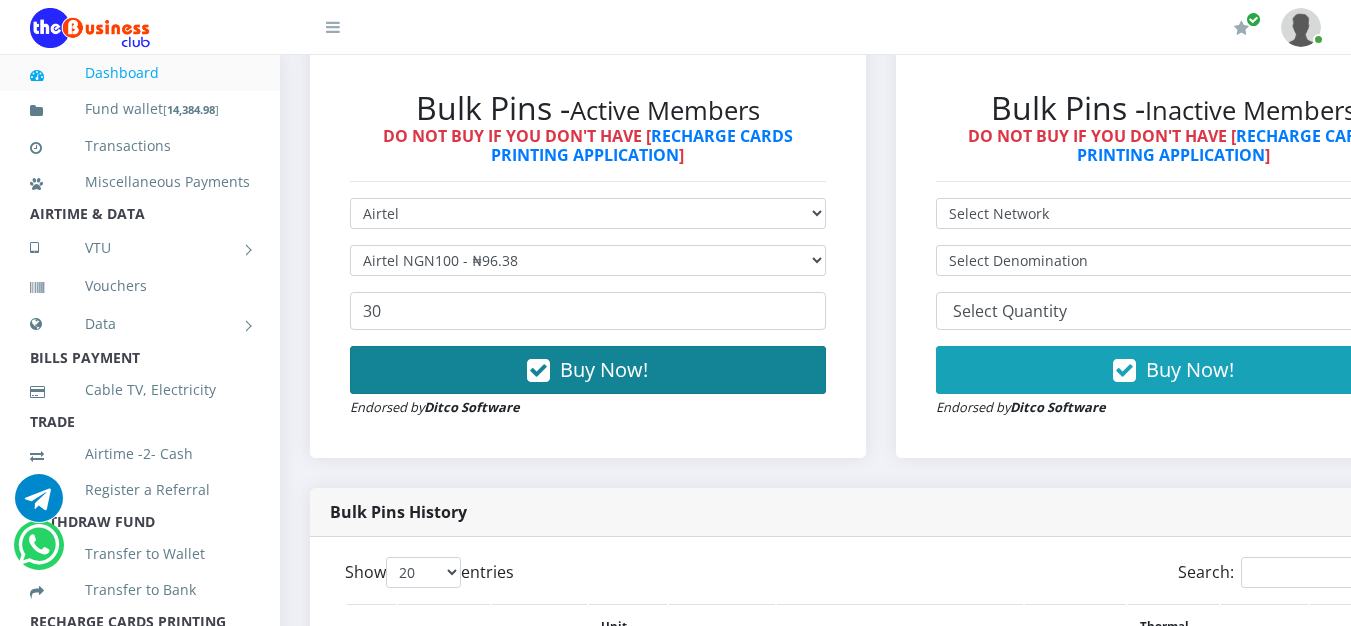 click on "Buy Now!" at bounding box center [604, 369] 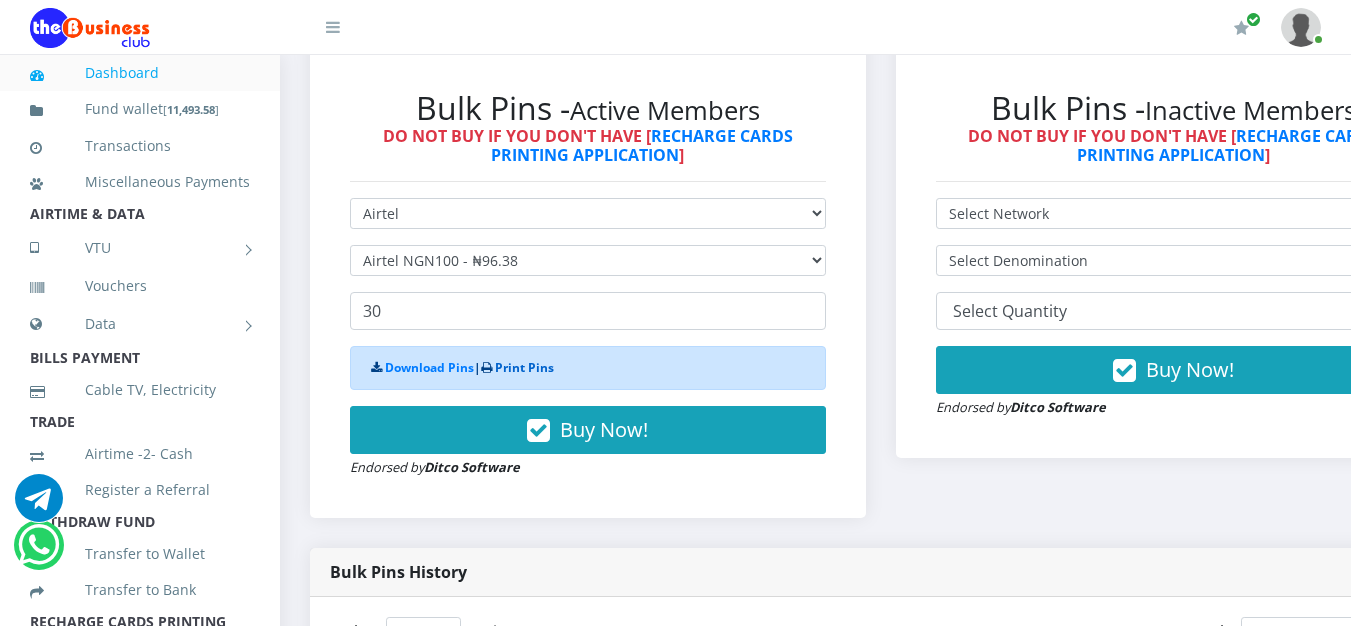 click on "Print Pins" at bounding box center [524, 367] 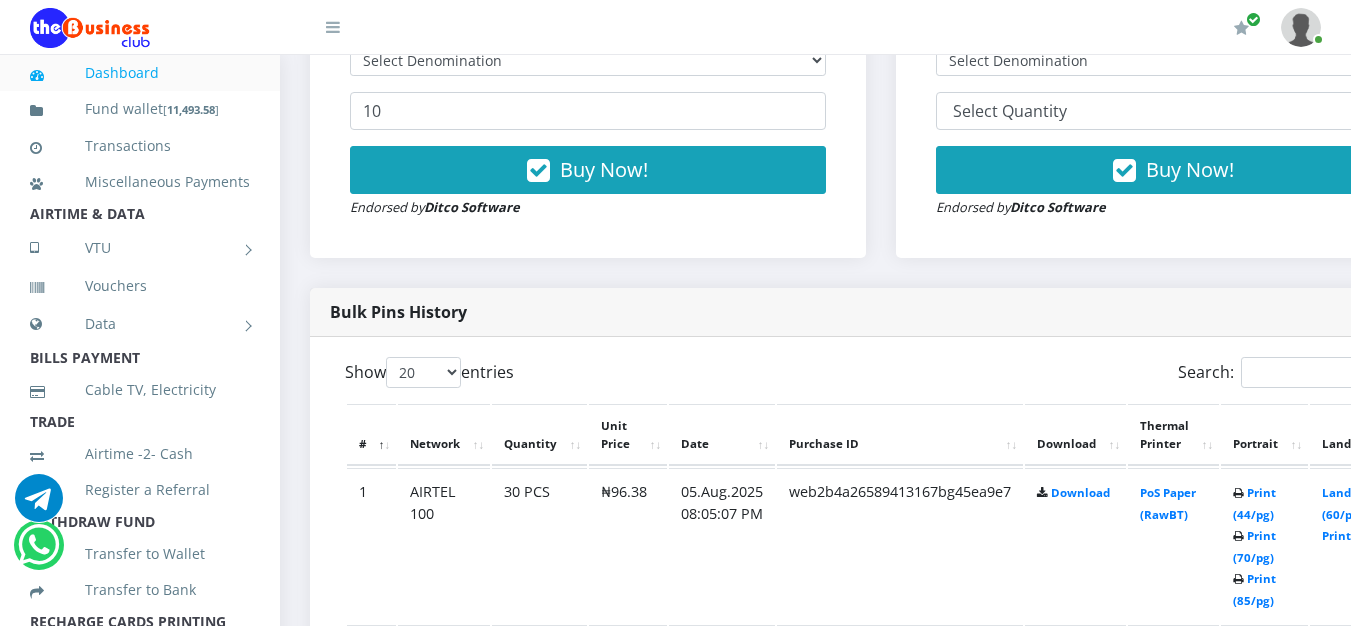scroll, scrollTop: 900, scrollLeft: 0, axis: vertical 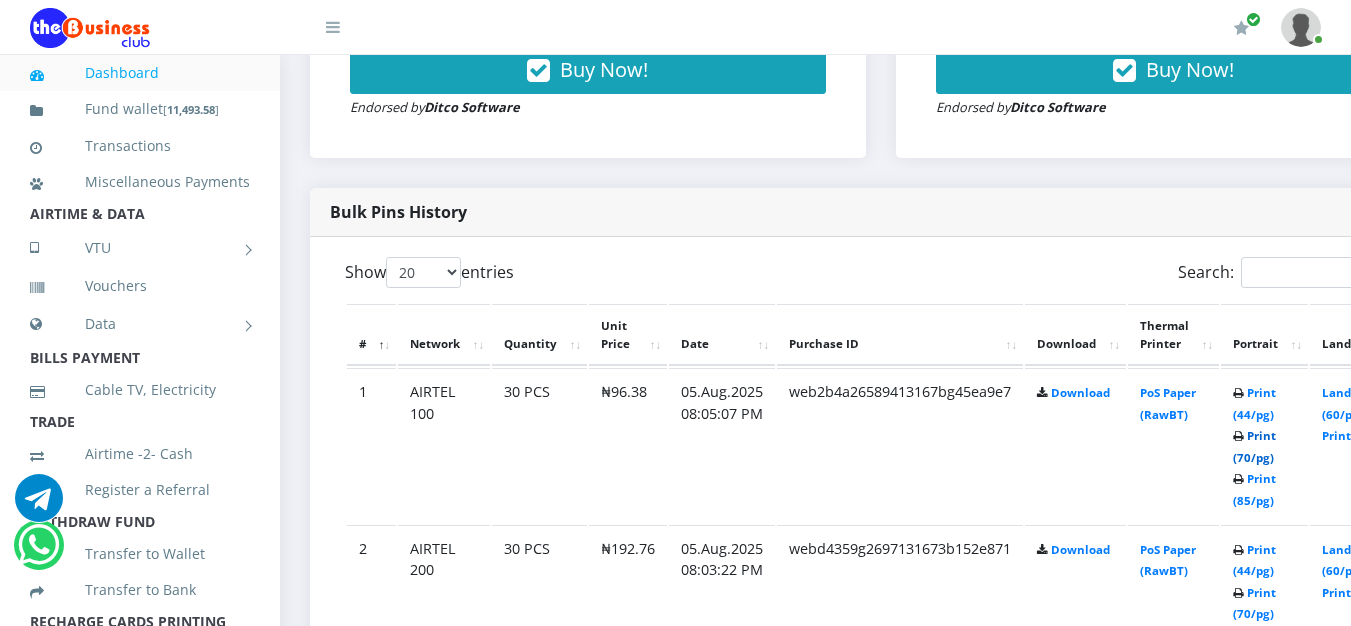 click on "Print (70/pg)" at bounding box center [1254, 446] 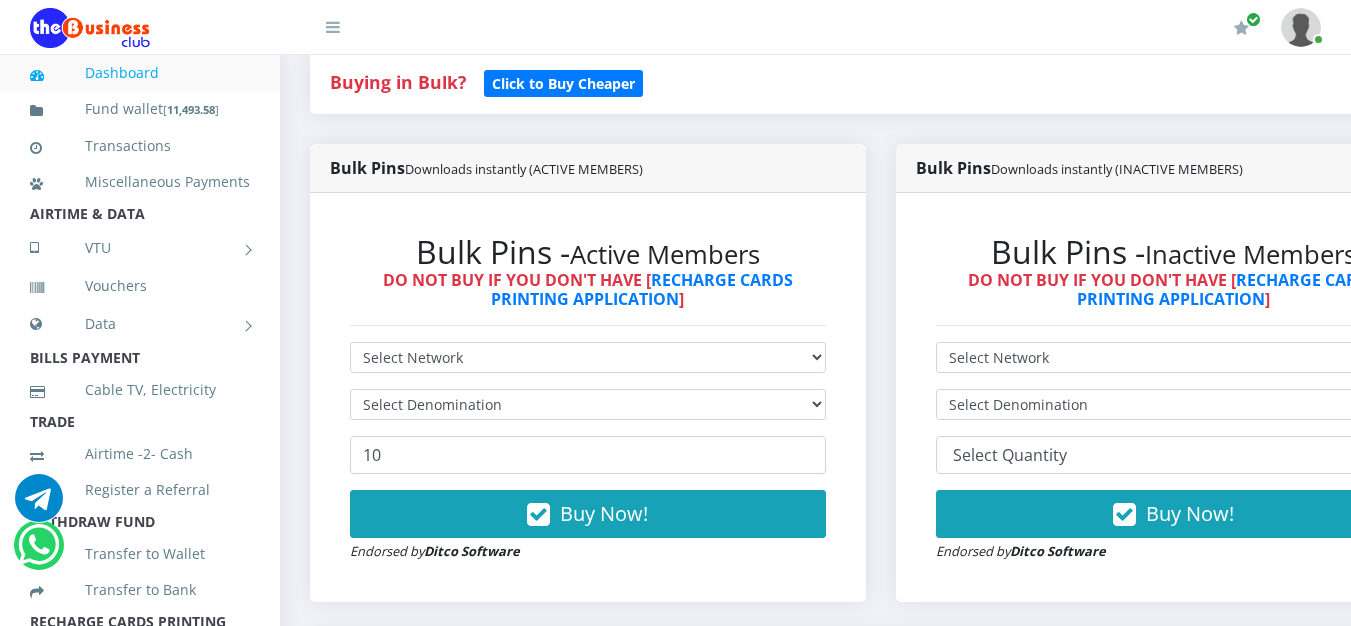 scroll, scrollTop: 400, scrollLeft: 0, axis: vertical 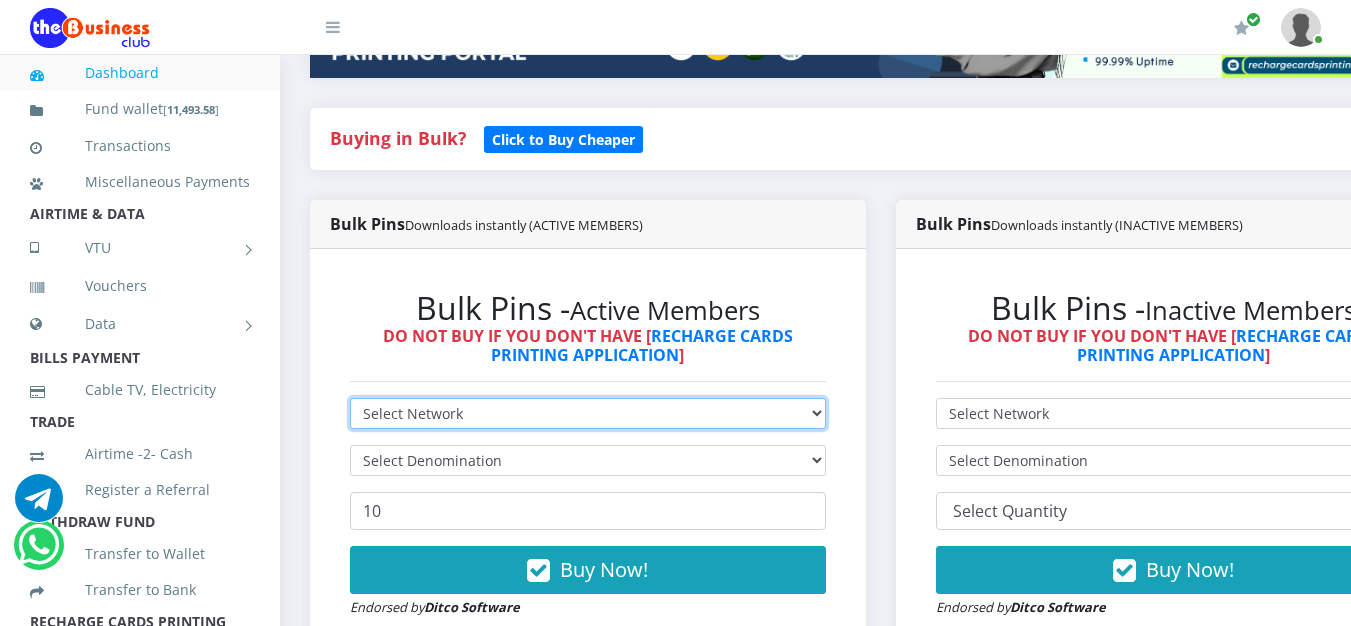 click on "Select Network
MTN
Globacom
9Mobile
Airtel" at bounding box center (588, 413) 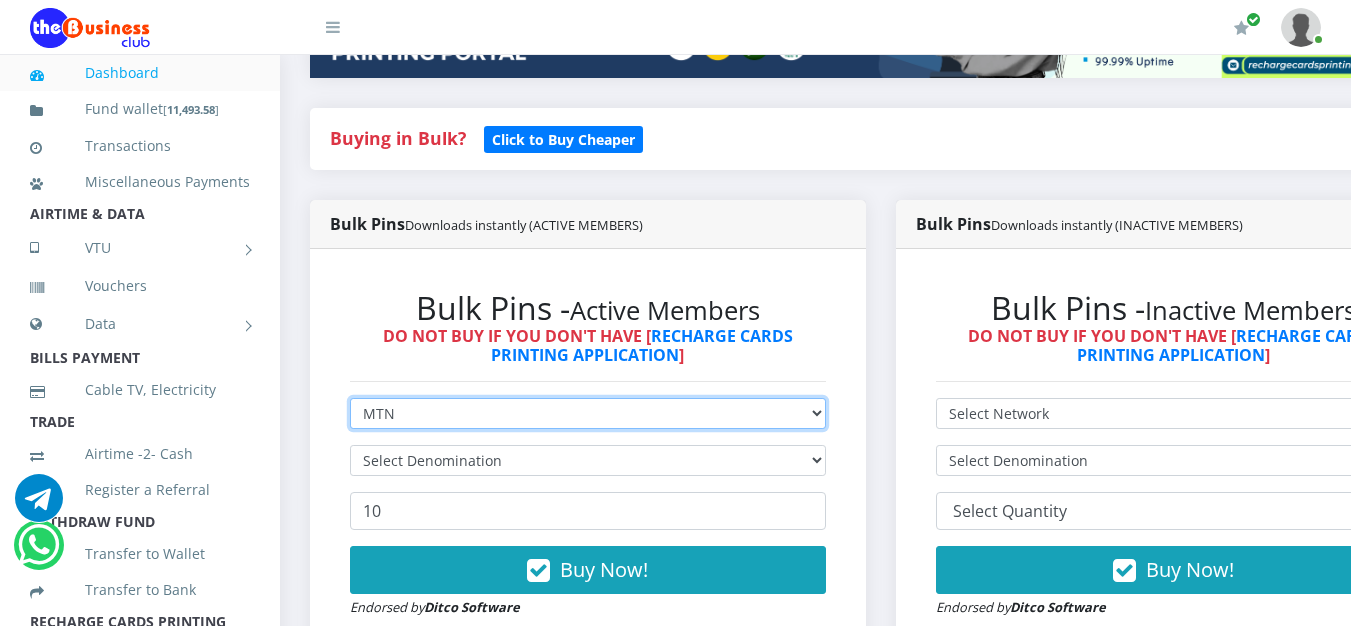 click on "Select Network
MTN
Globacom
9Mobile
Airtel" at bounding box center [588, 413] 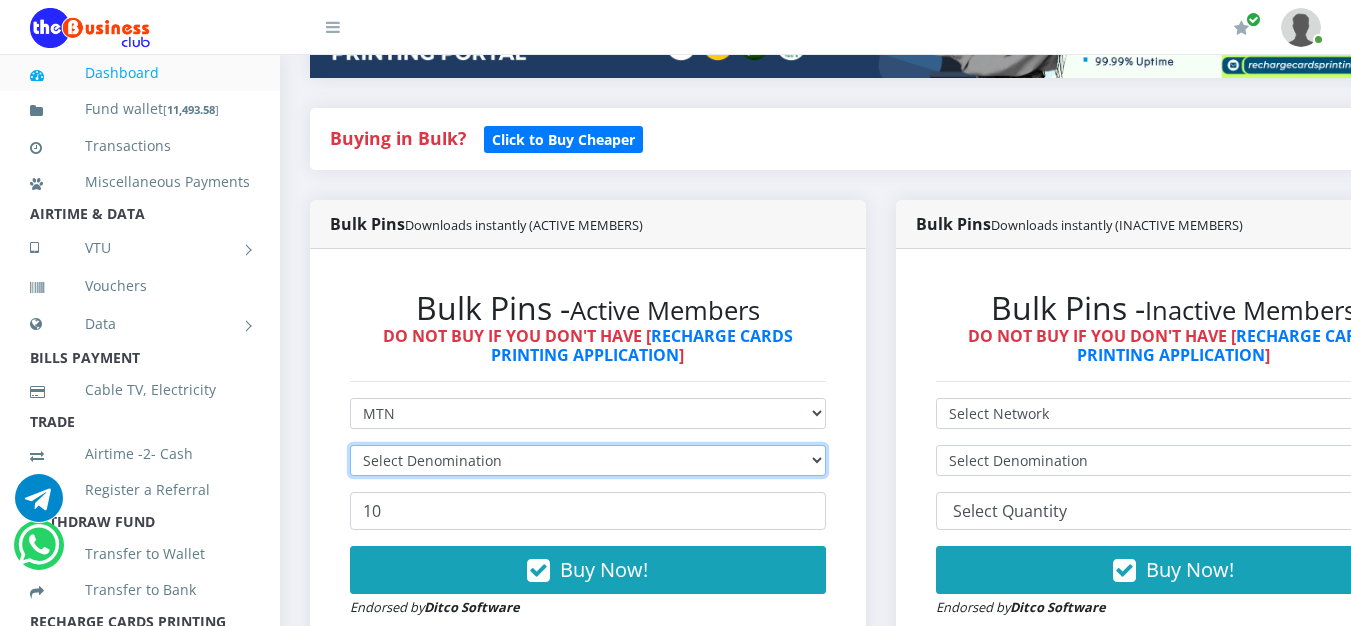 click on "Select Denomination" at bounding box center (588, 460) 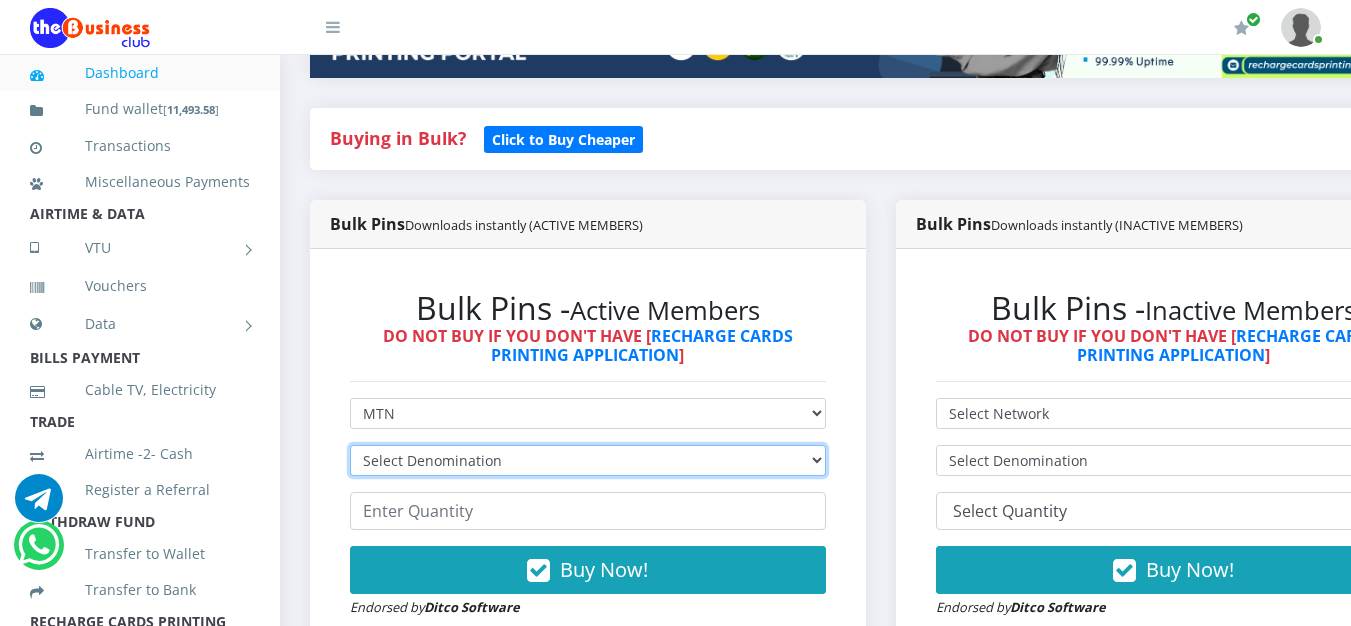 select on "484.95-500" 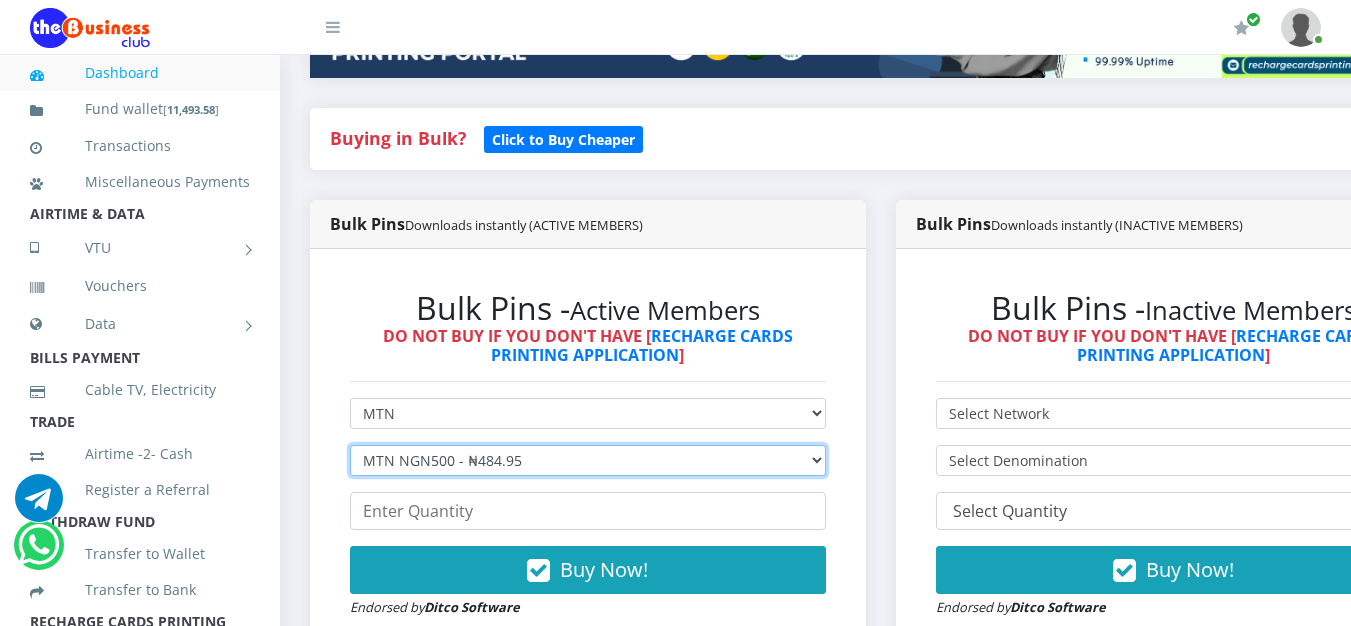 click on "Select Denomination MTN NGN100 - ₦96.99 MTN NGN200 - ₦193.98 MTN NGN400 - ₦387.96 MTN NGN500 - ₦484.95 MTN NGN1000 - ₦969.90 MTN NGN1500 - ₦1,454.85" at bounding box center (588, 460) 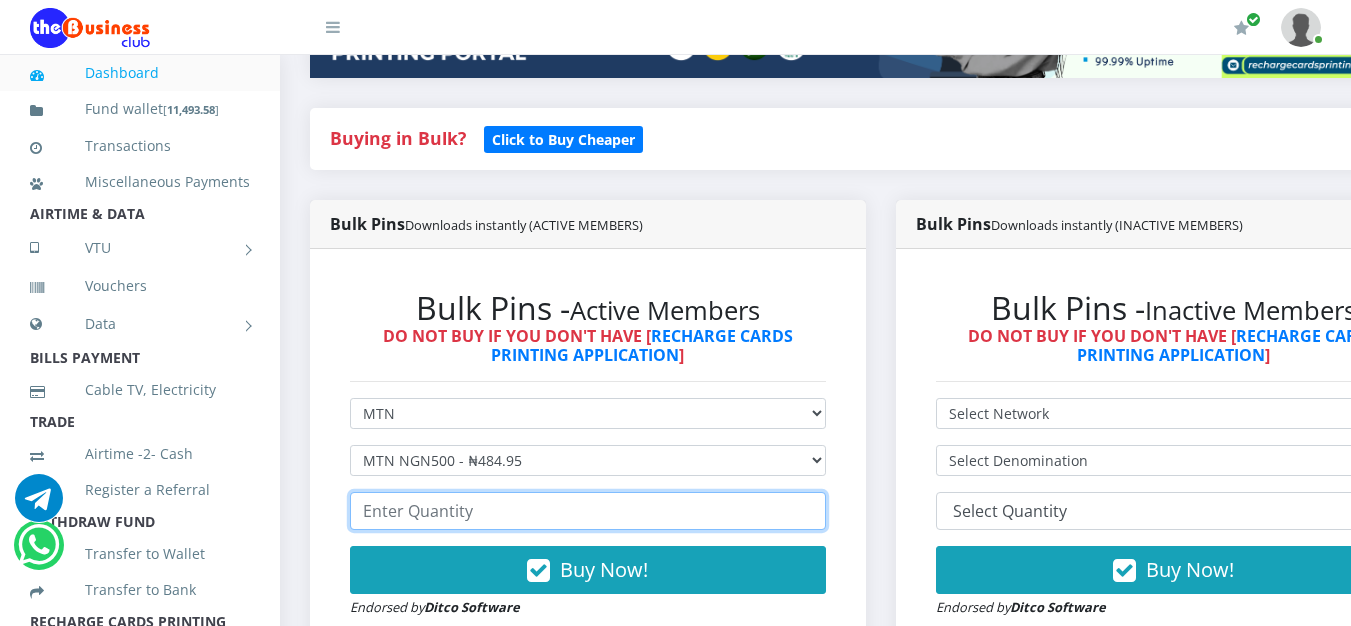 click at bounding box center (588, 511) 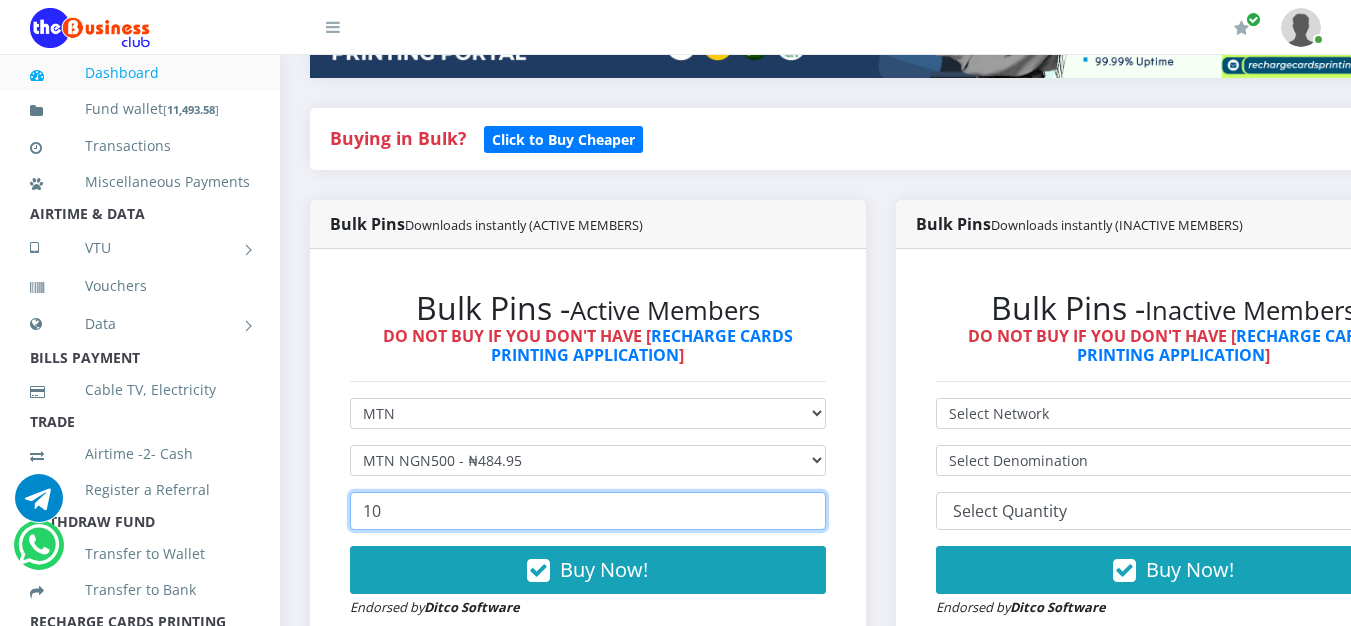 type on "1" 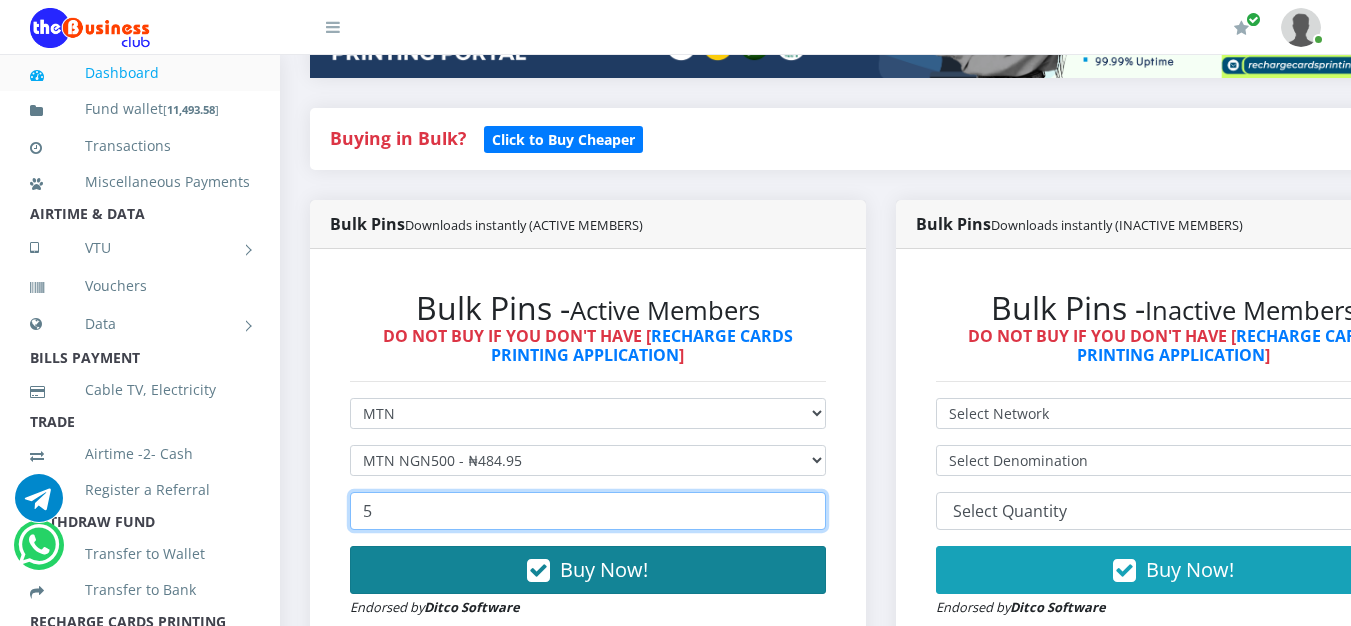 type on "5" 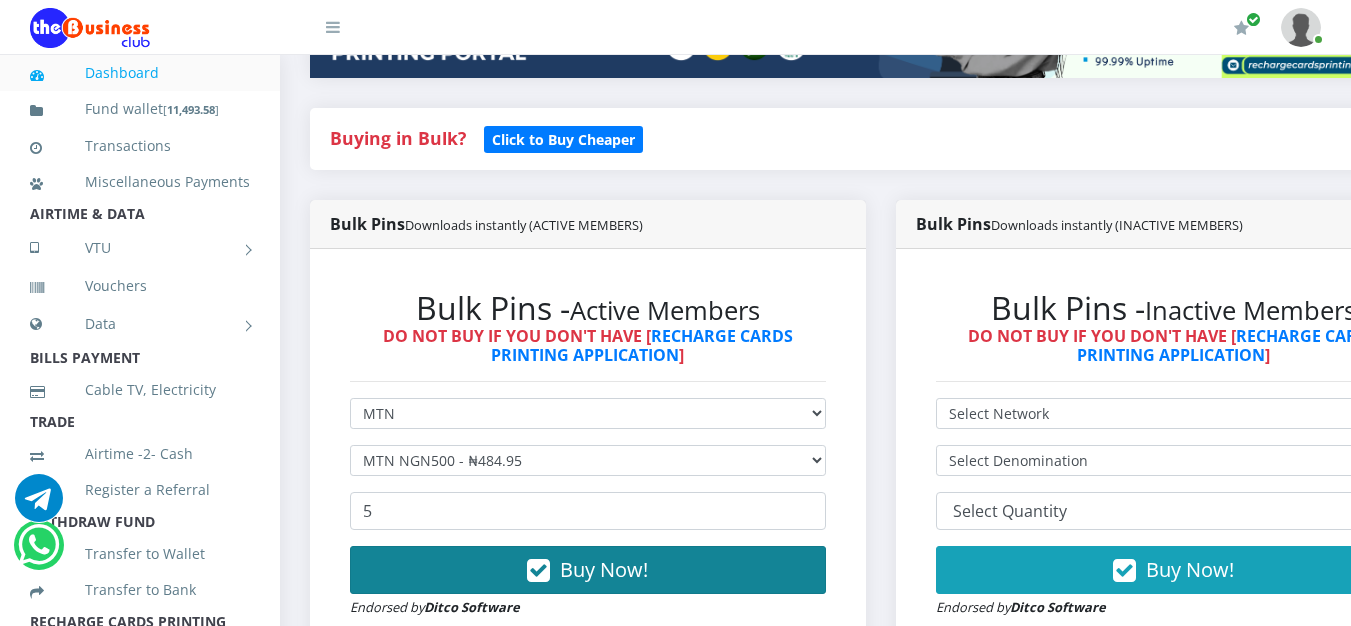 click on "Buy Now!" at bounding box center (604, 569) 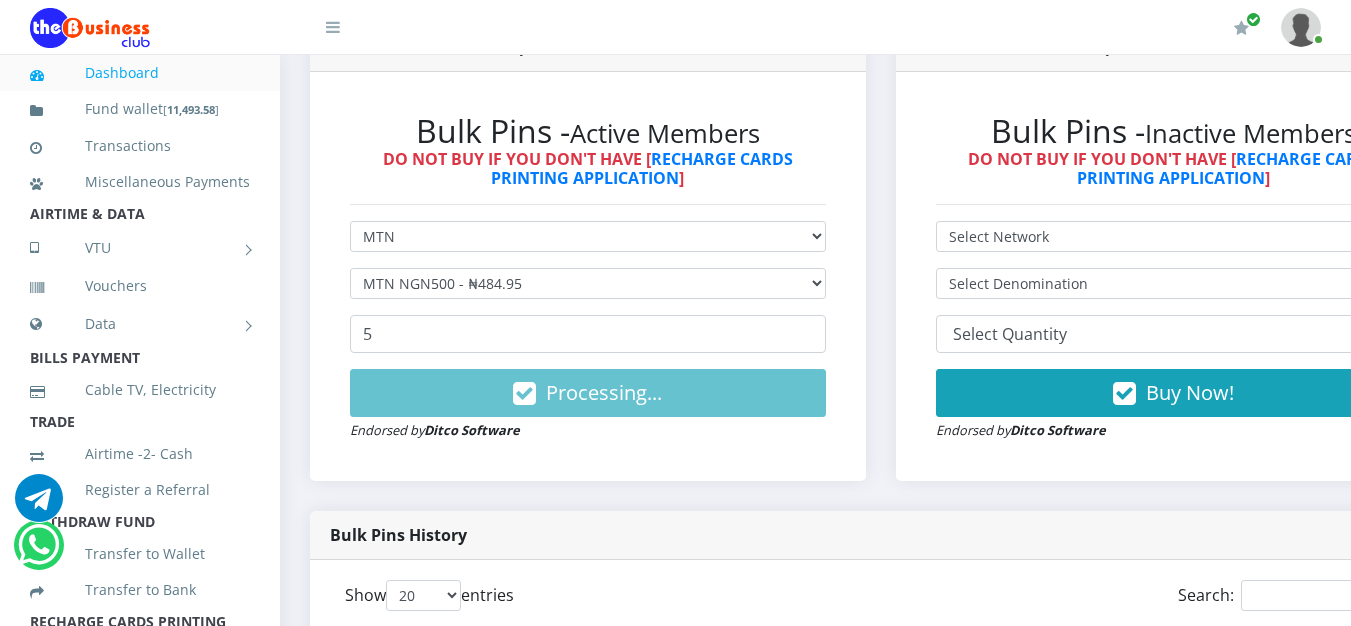 scroll, scrollTop: 600, scrollLeft: 0, axis: vertical 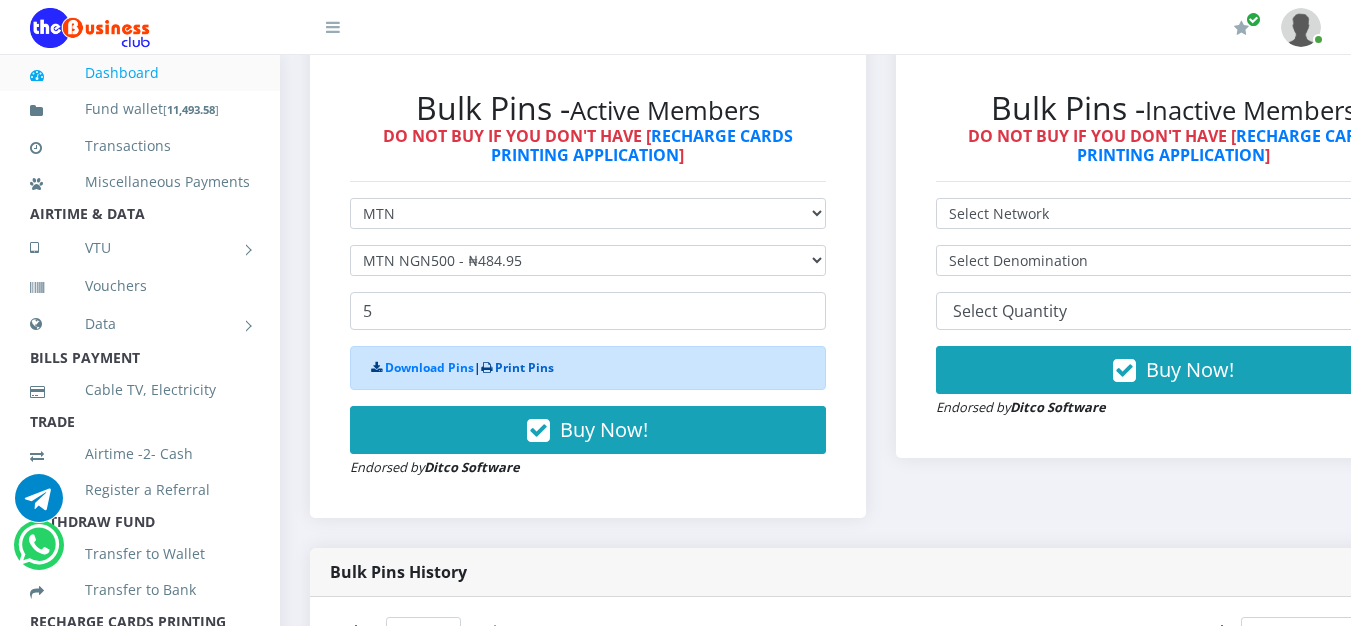 click on "Print Pins" at bounding box center [524, 367] 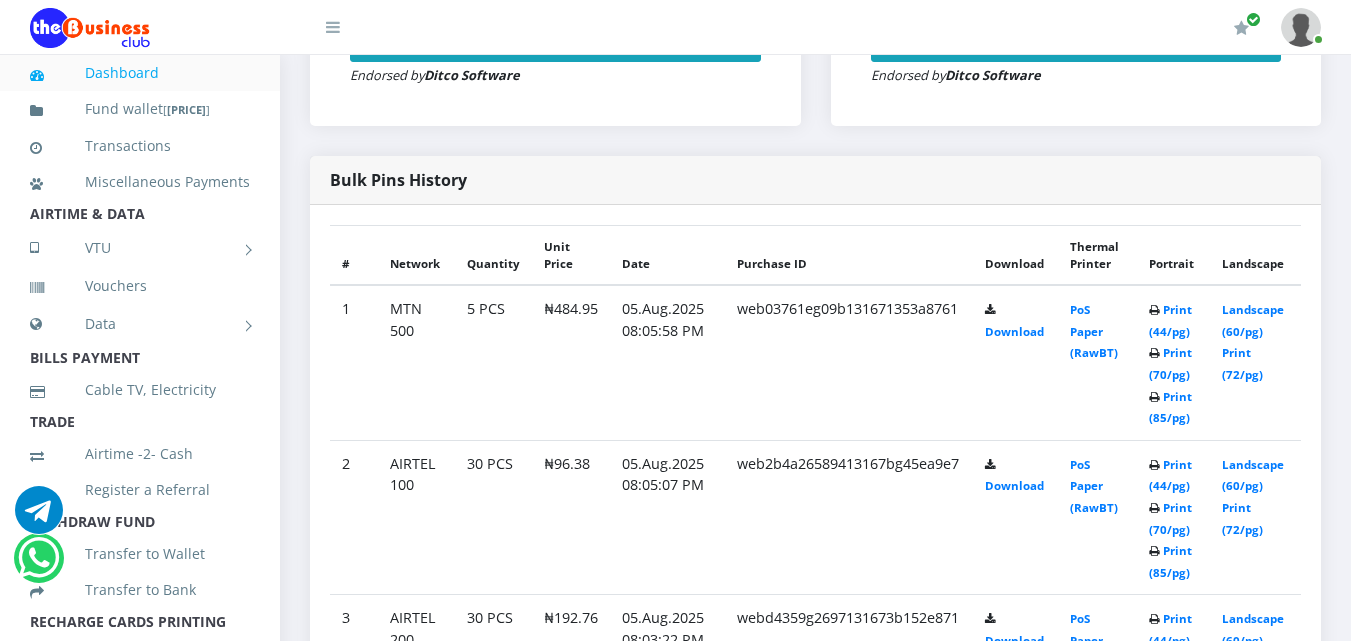 scroll, scrollTop: 1000, scrollLeft: 0, axis: vertical 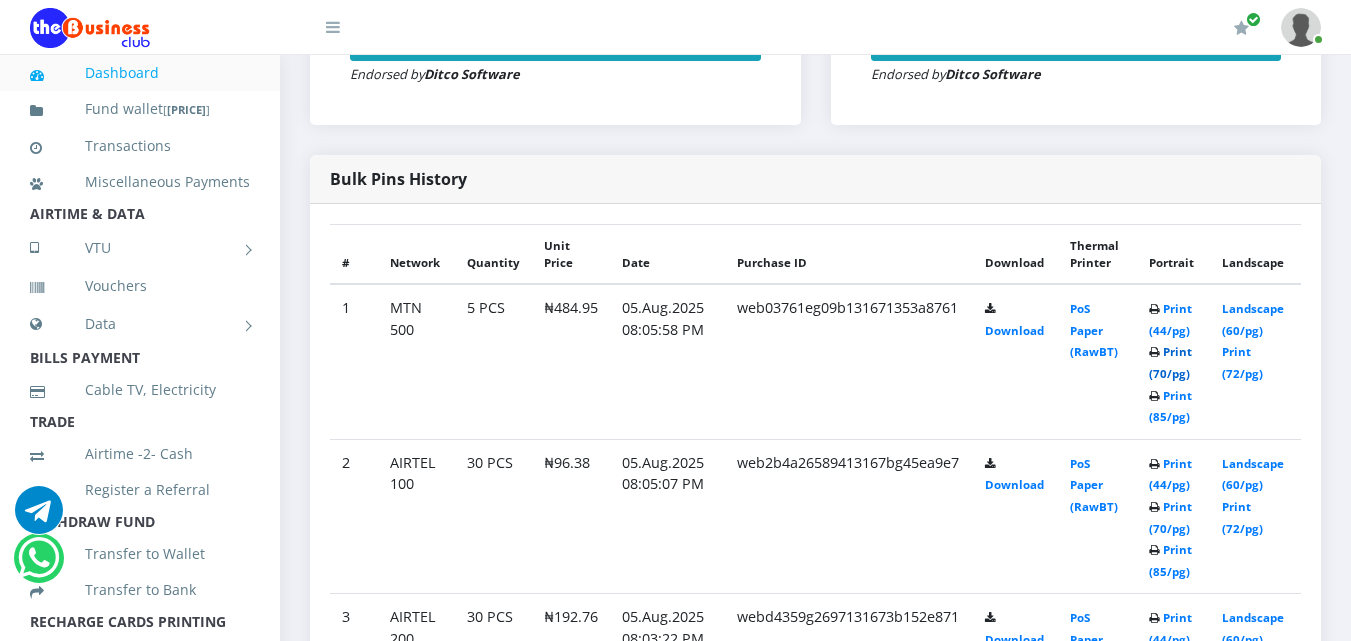 click on "Print (70/pg)" at bounding box center (1170, 362) 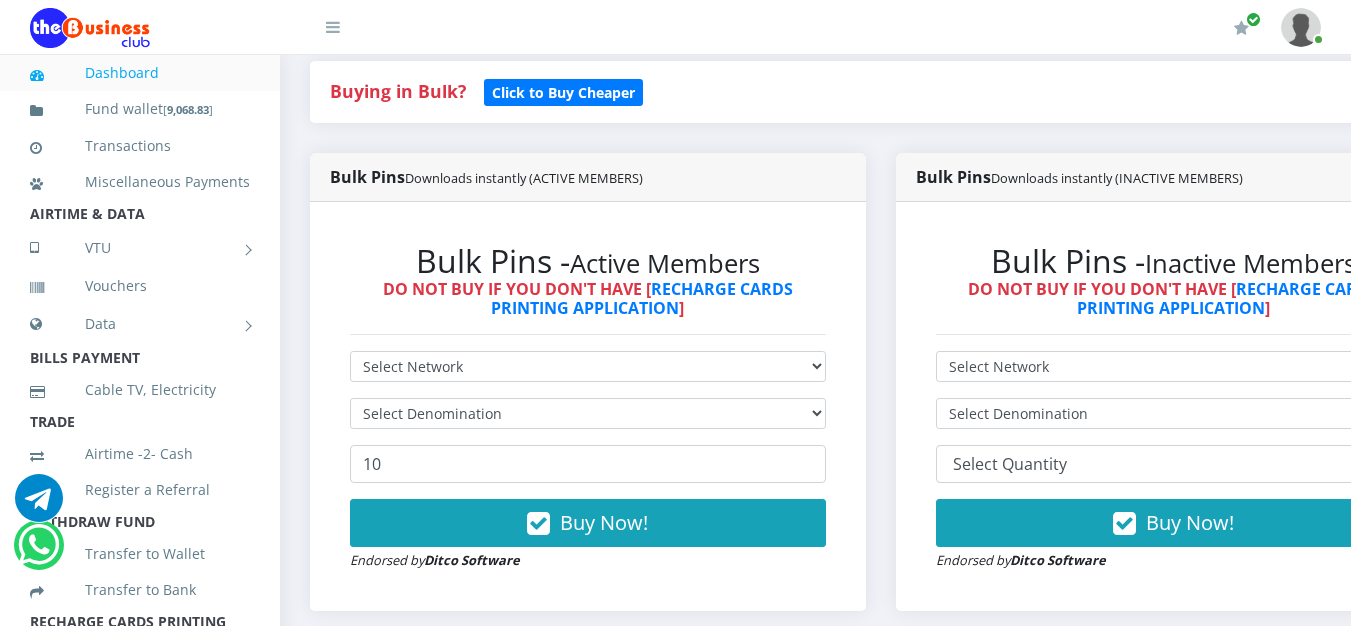 scroll, scrollTop: 534, scrollLeft: 0, axis: vertical 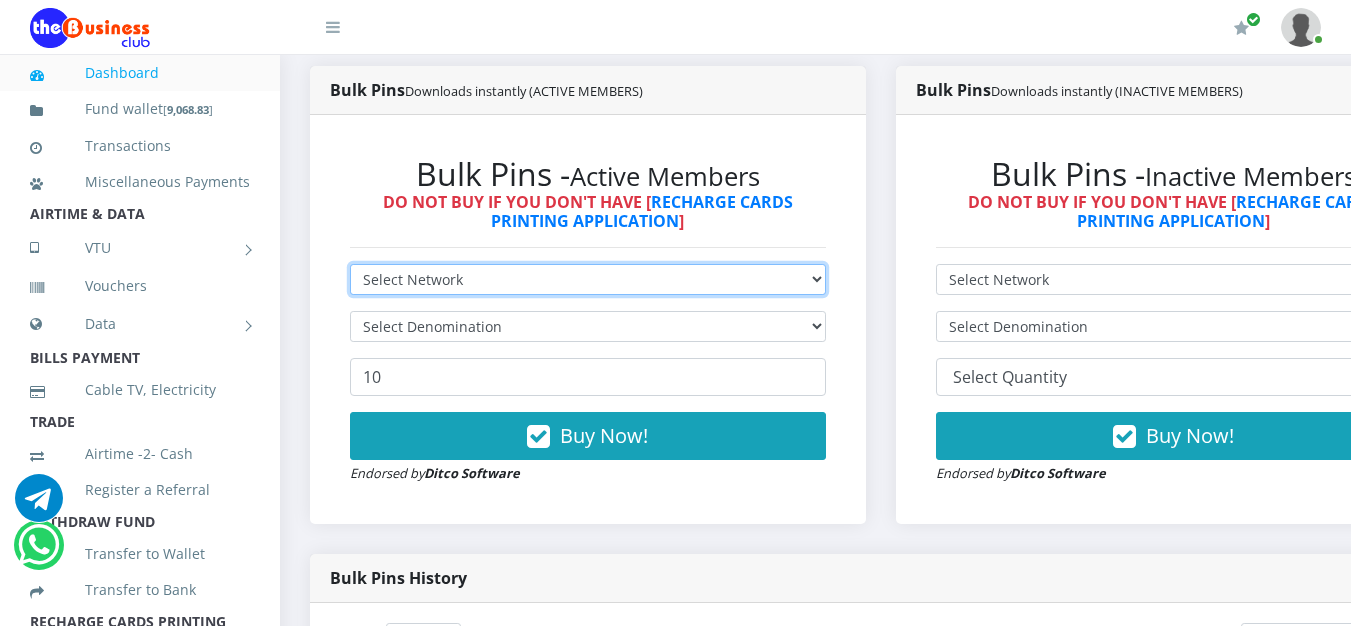 click on "Select Network
MTN
Globacom
9Mobile
Airtel" at bounding box center [588, 279] 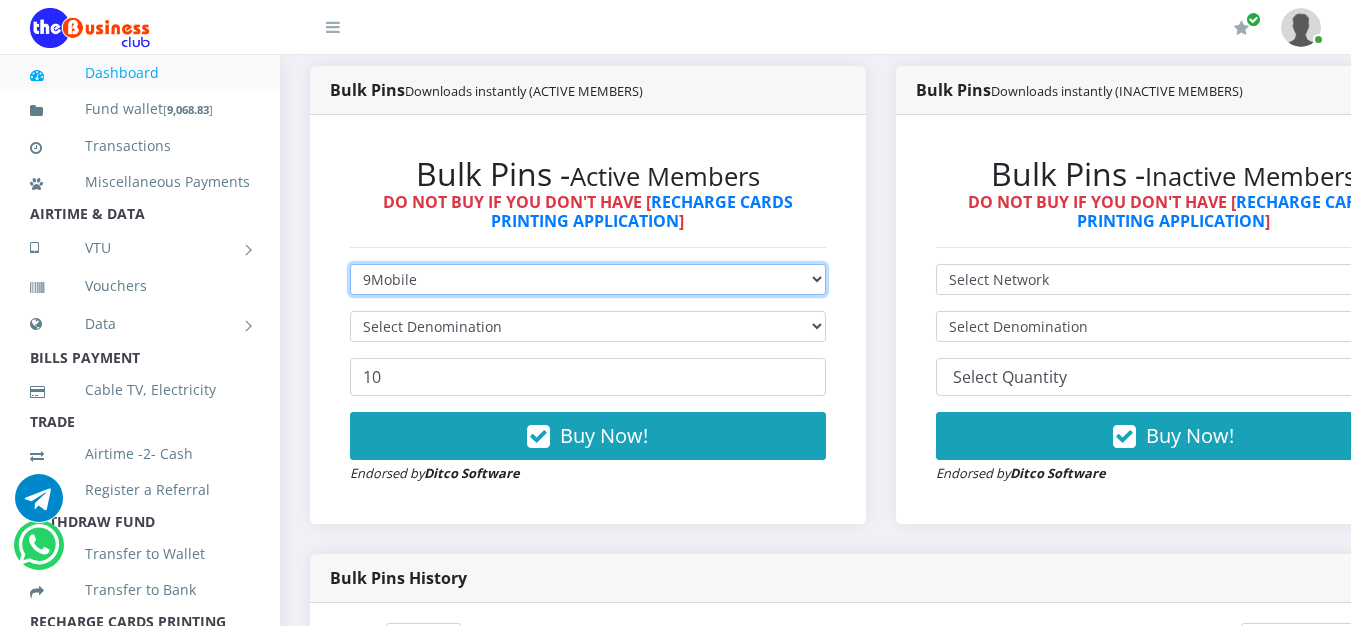 click on "Select Network
MTN
Globacom
9Mobile
Airtel" at bounding box center (588, 279) 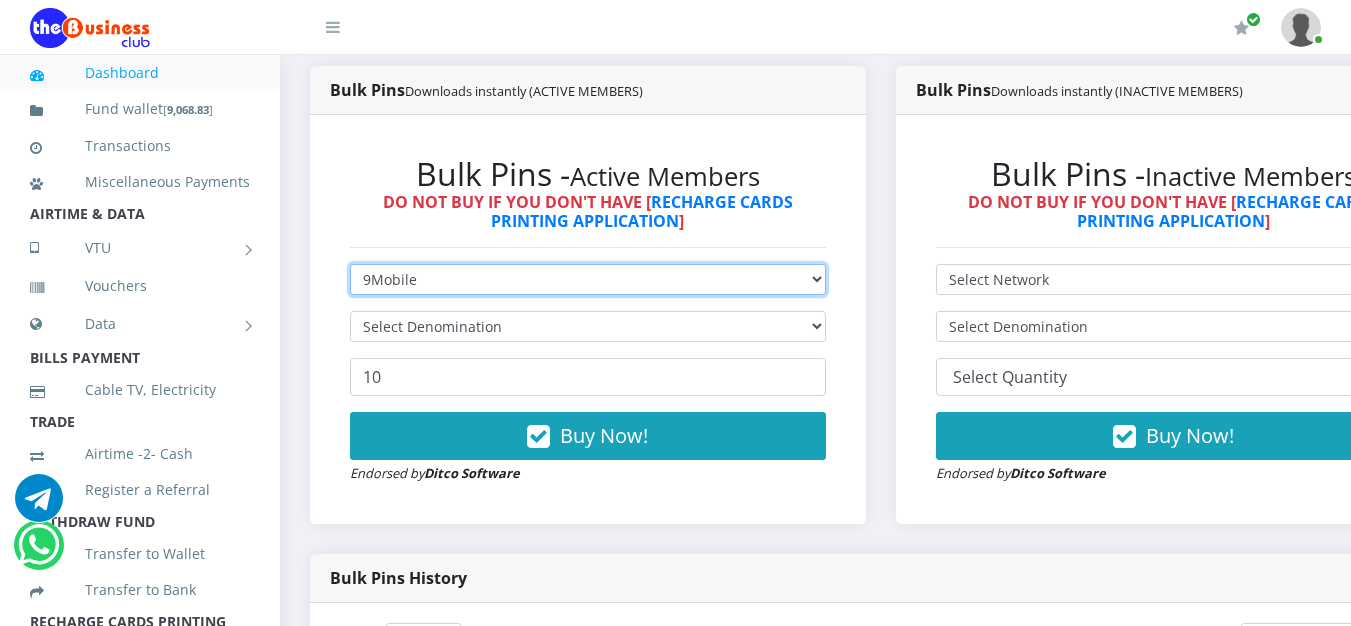 type 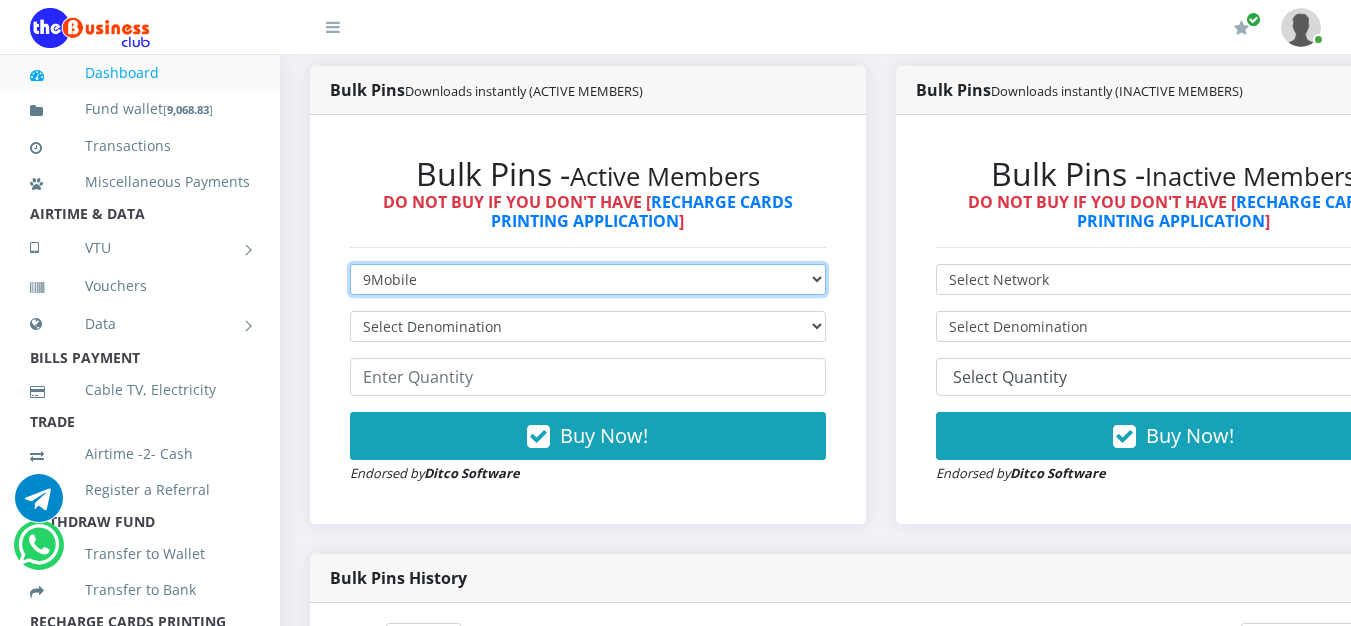 click on "Select Network
MTN
Globacom
9Mobile
Airtel" at bounding box center (588, 279) 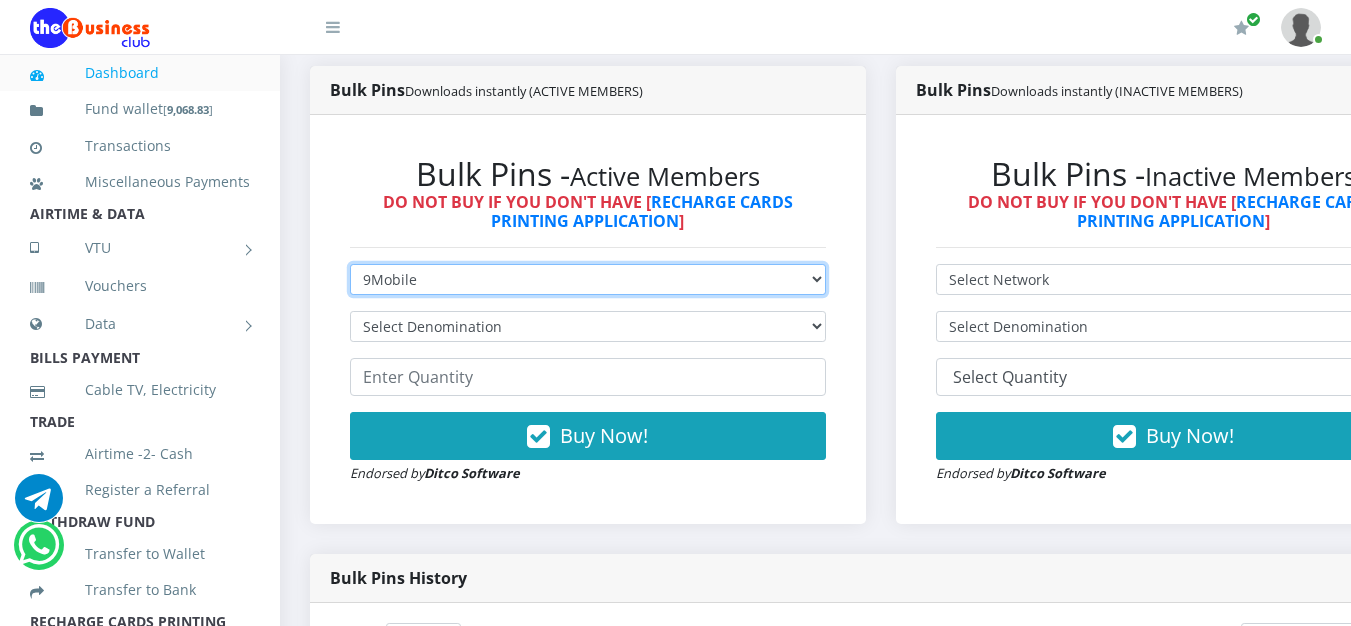 select on "Glo" 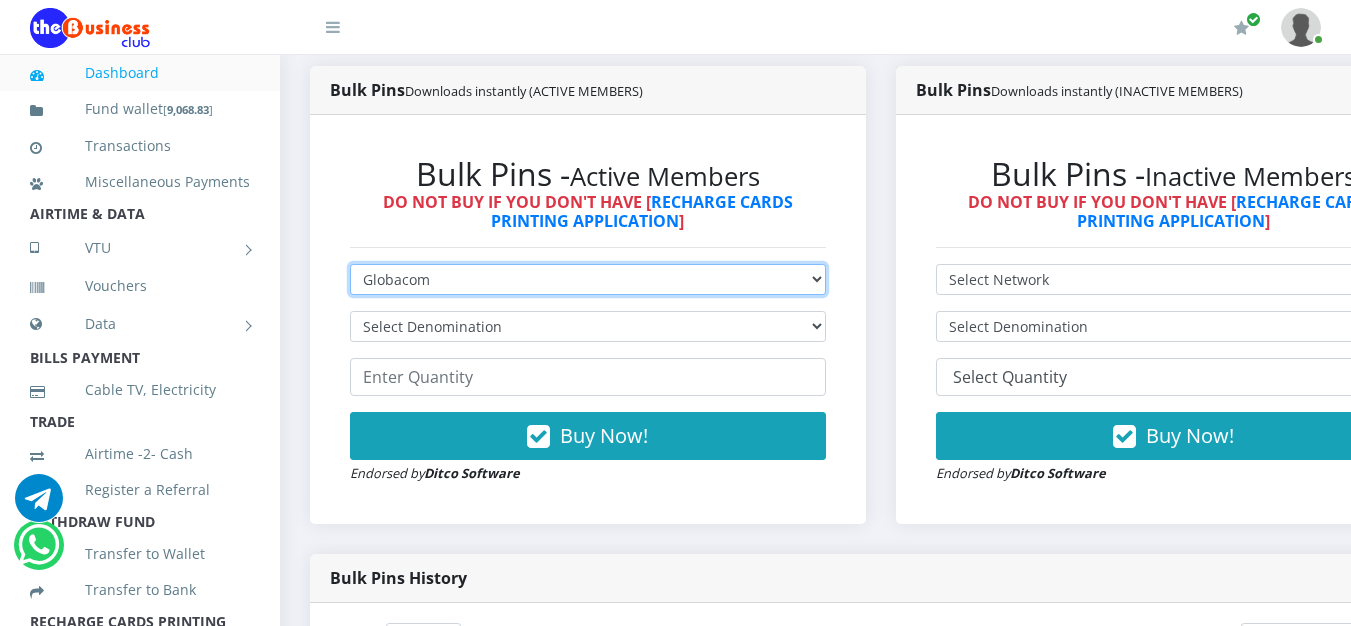click on "Select Network
MTN
Globacom
9Mobile
Airtel" at bounding box center (588, 279) 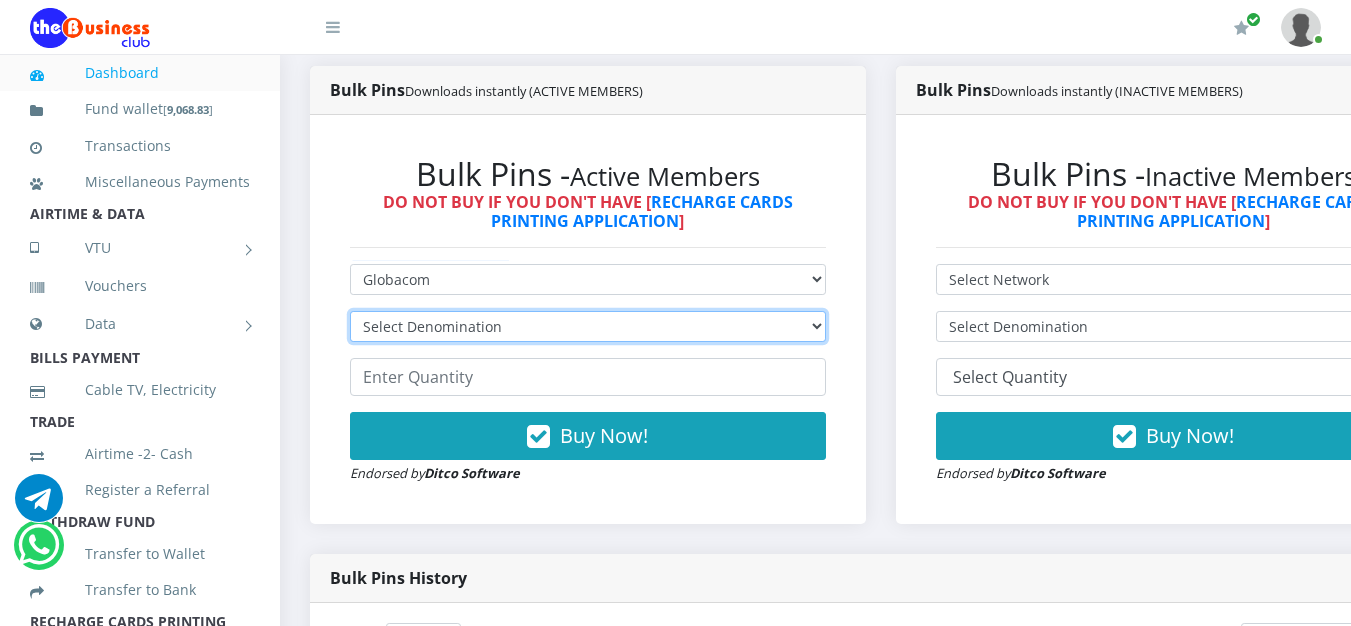 click on "Select Denomination Glo NGN100 - ₦96.55 Glo NGN200 - ₦193.10 Glo NGN500 - ₦482.75 Glo NGN1000 - ₦965.50" at bounding box center (588, 326) 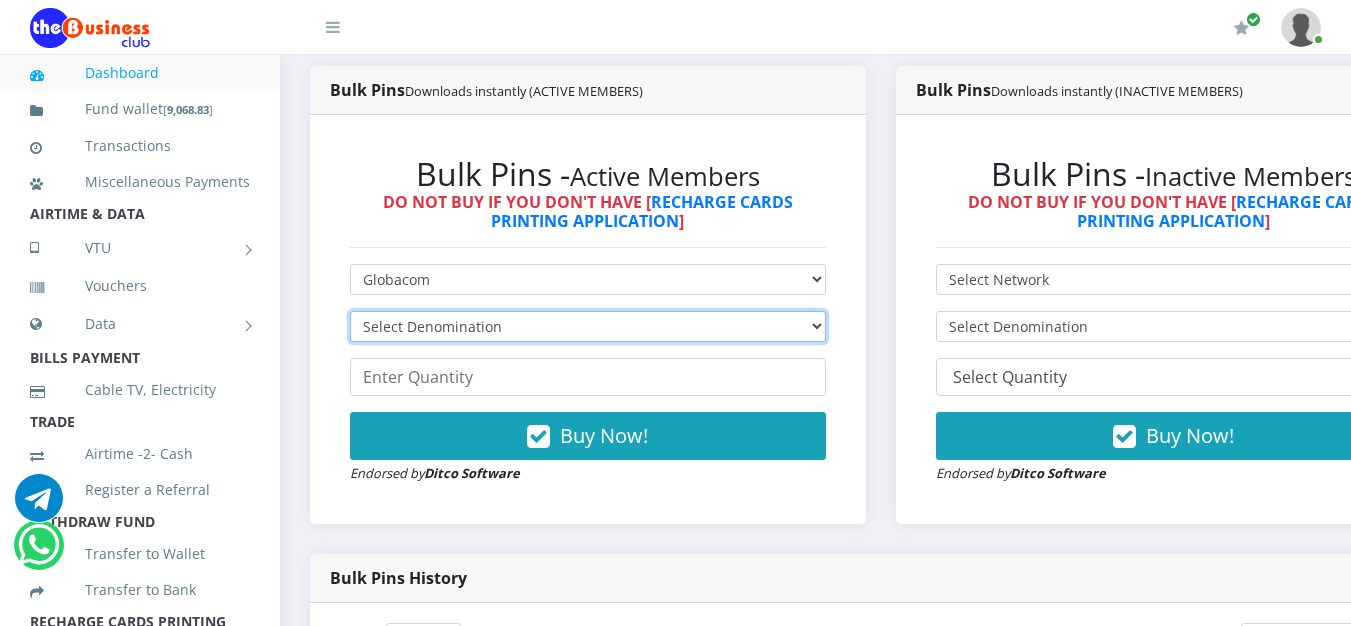 select on "193.1-200" 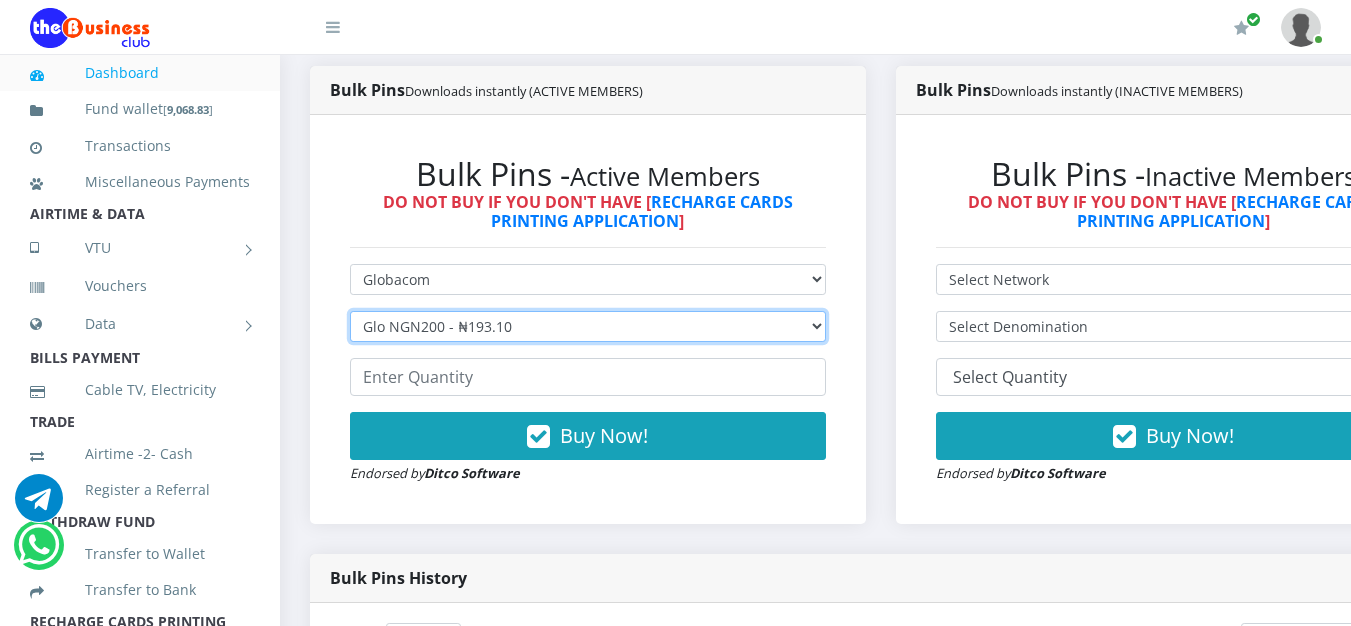 click on "Select Denomination Glo NGN100 - ₦96.55 Glo NGN200 - ₦193.10 Glo NGN500 - ₦482.75 Glo NGN1000 - ₦965.50" at bounding box center (588, 326) 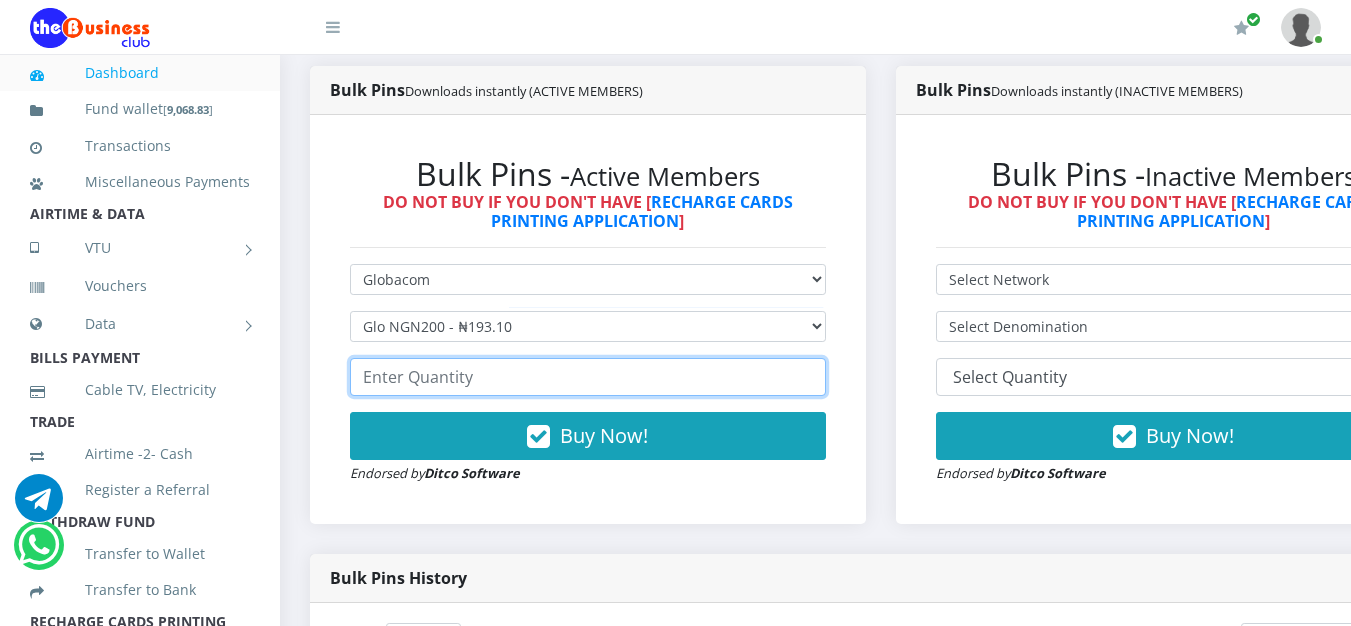 click at bounding box center (588, 377) 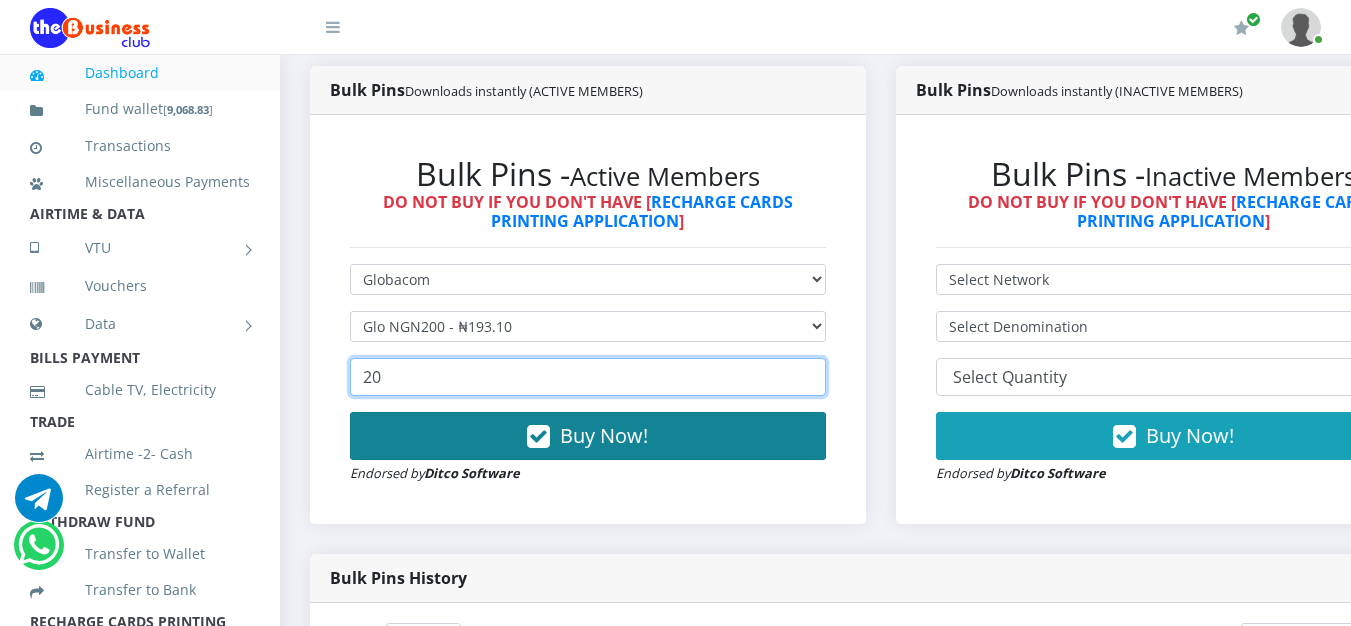type on "20" 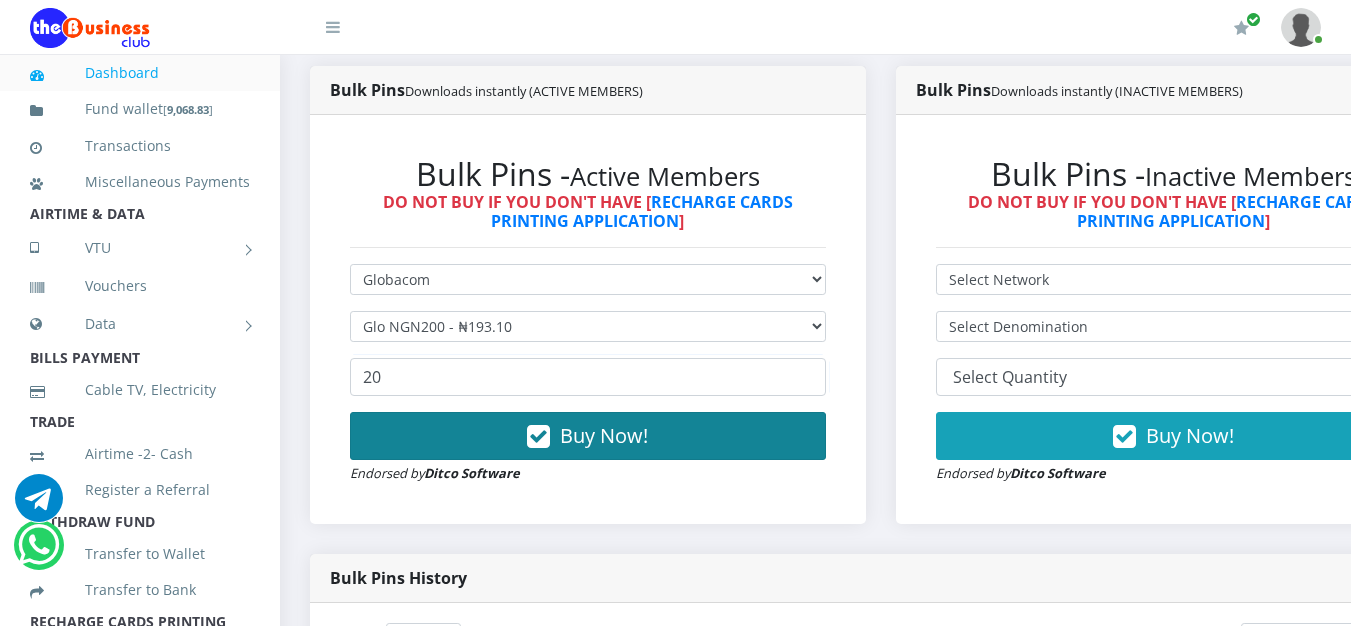 click on "Buy Now!" at bounding box center (604, 435) 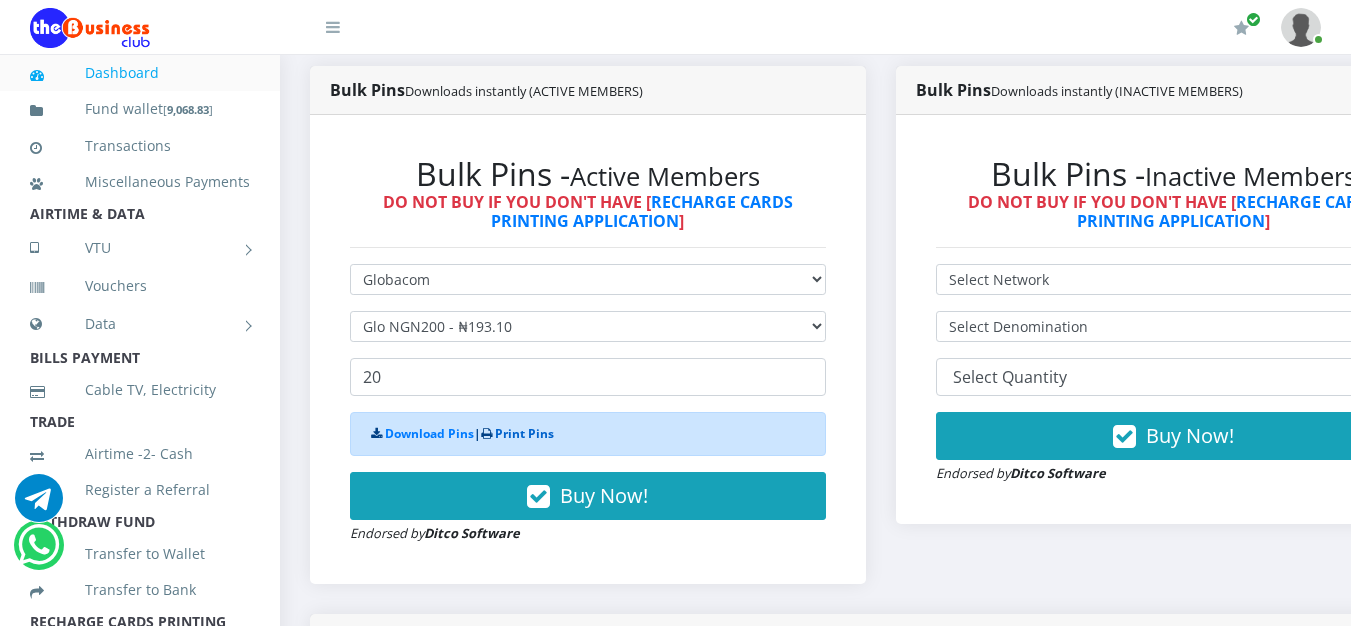 click on "Print Pins" at bounding box center (524, 433) 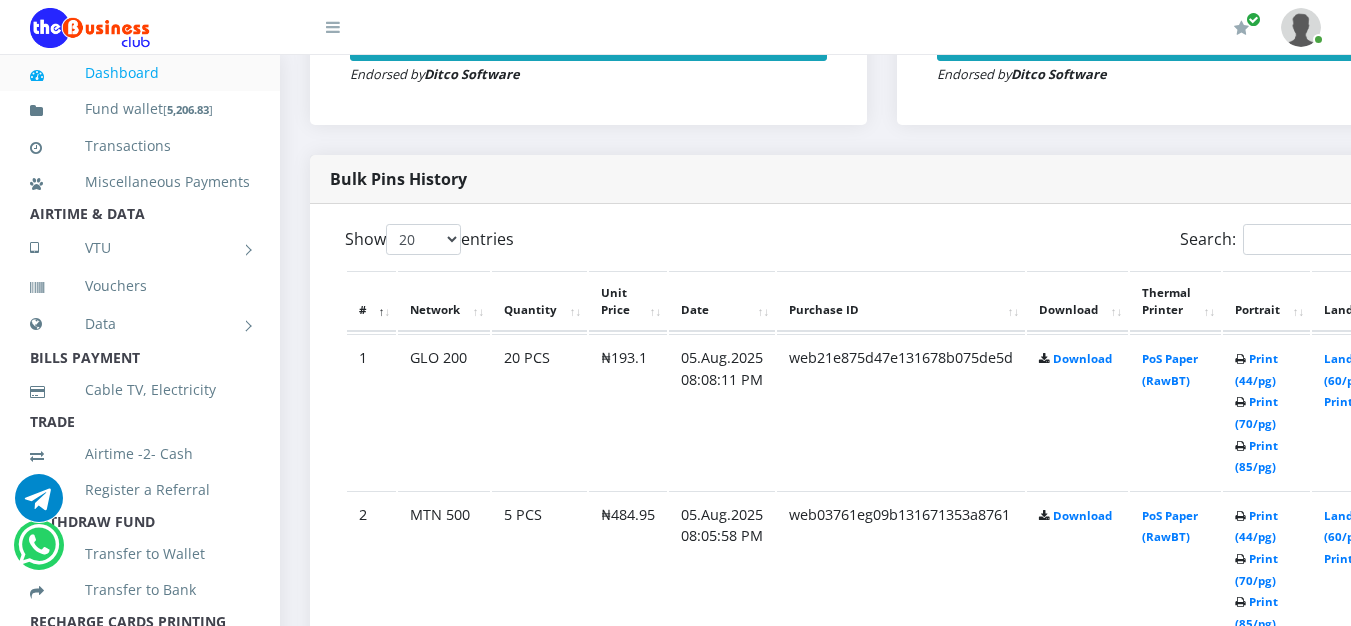 scroll, scrollTop: 0, scrollLeft: 0, axis: both 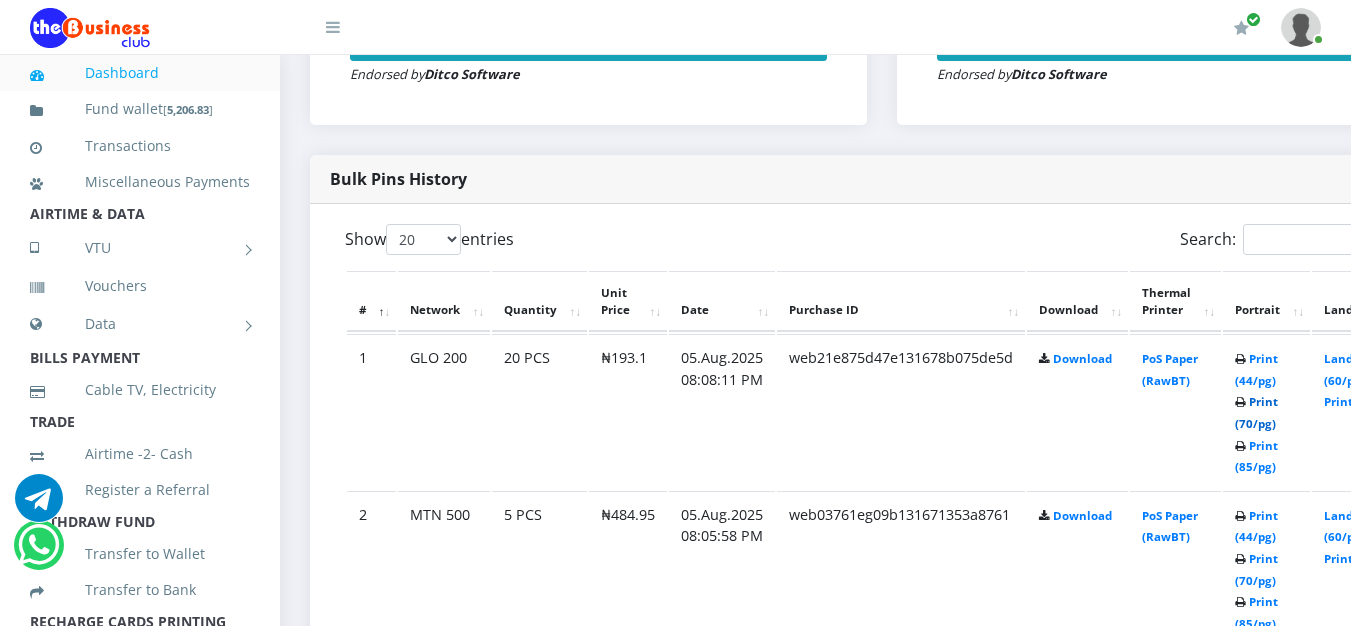 click on "Print (70/pg)" at bounding box center (1256, 412) 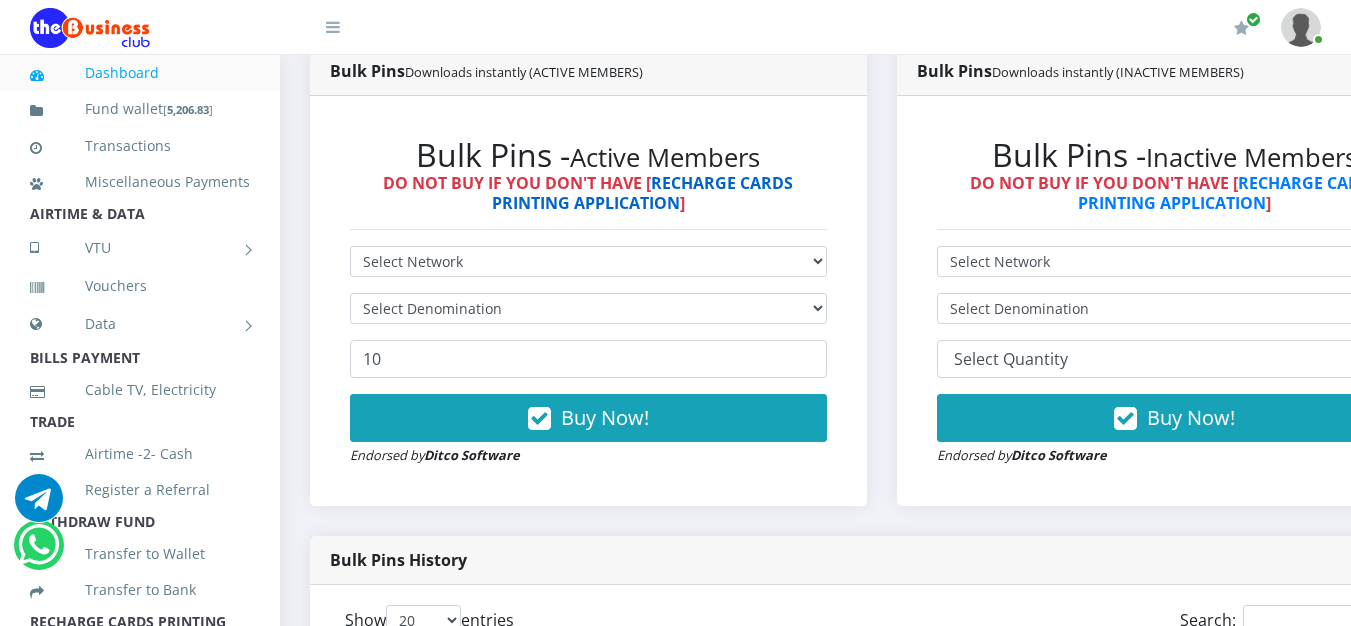scroll, scrollTop: 600, scrollLeft: 0, axis: vertical 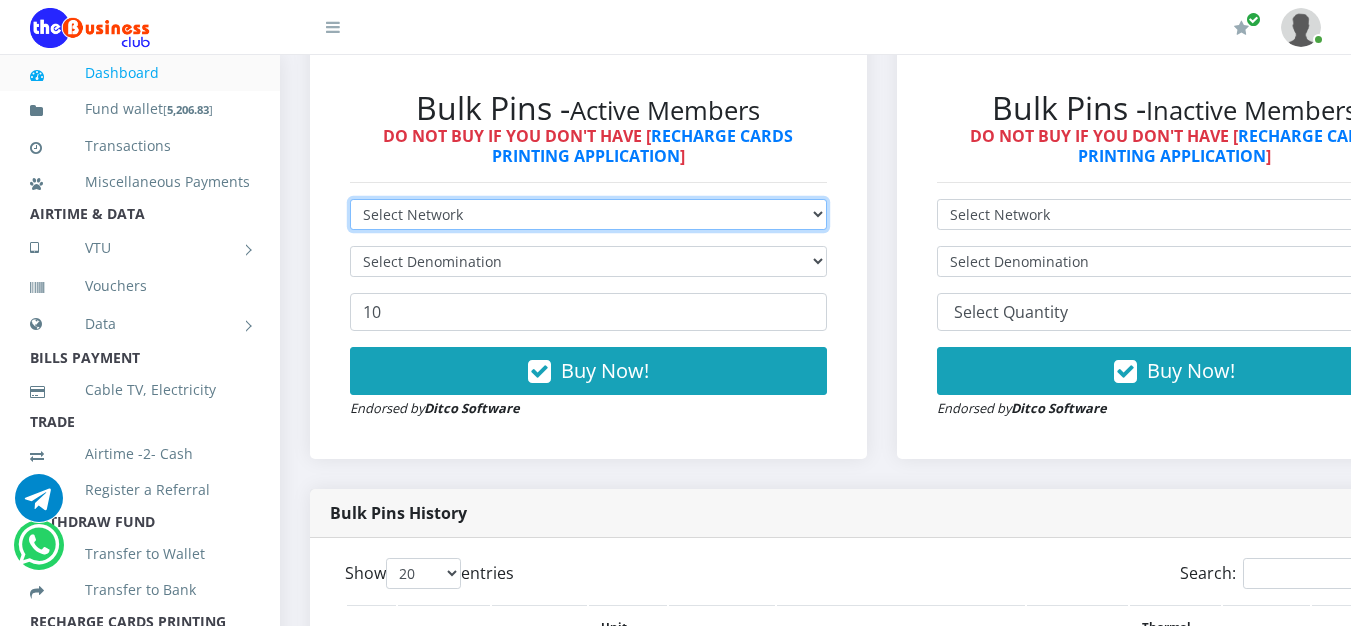 click on "Select Network
MTN
Globacom
9Mobile
Airtel" at bounding box center (588, 214) 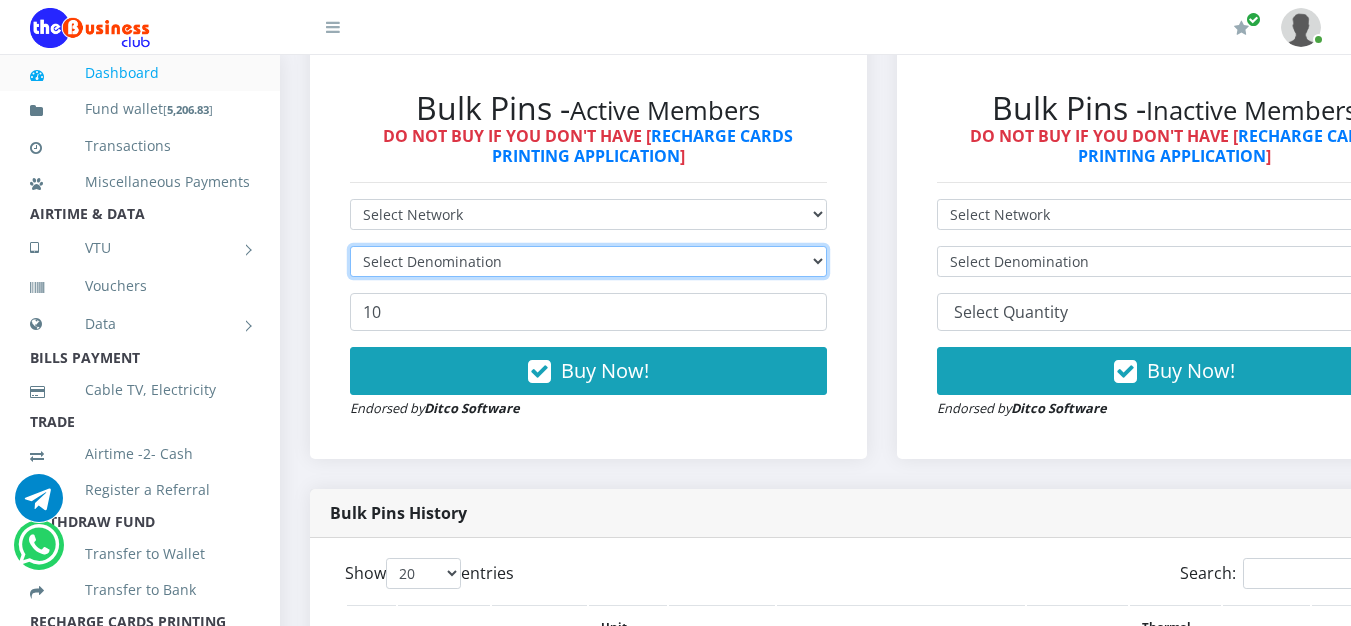 click on "Select Denomination" at bounding box center (588, 261) 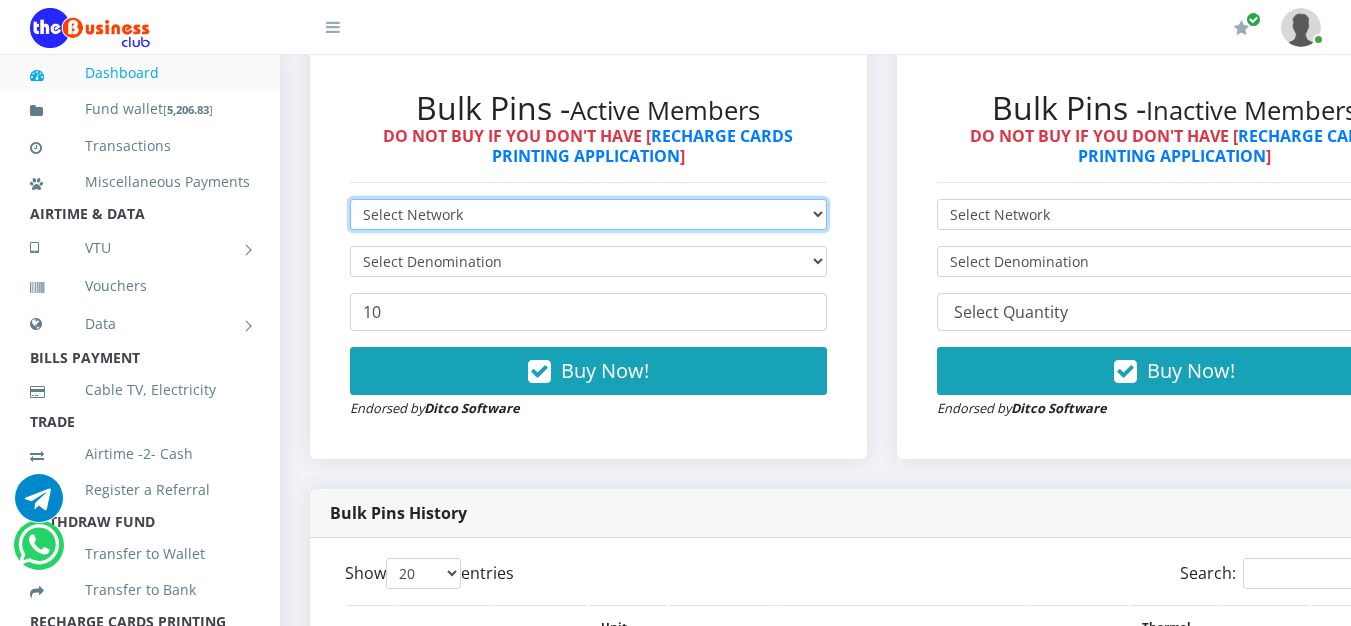 click on "Select Network
MTN
Globacom
9Mobile
Airtel" at bounding box center (588, 214) 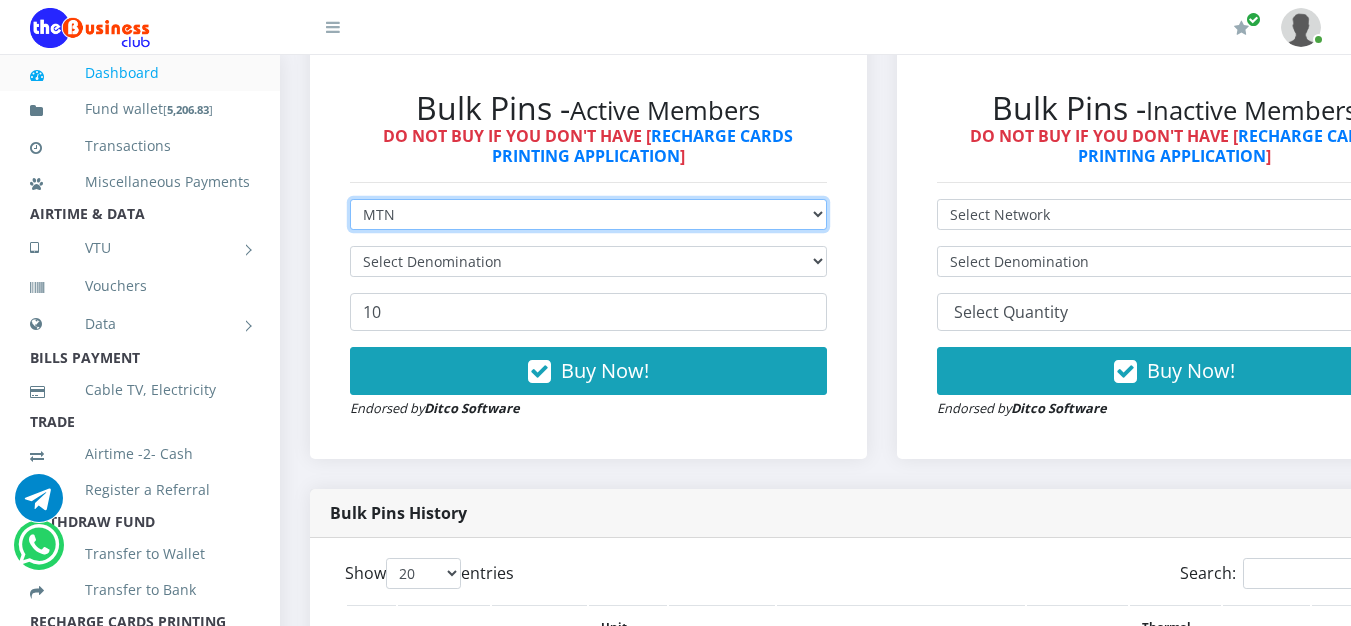 click on "Select Network
MTN
Globacom
9Mobile
Airtel" at bounding box center [588, 214] 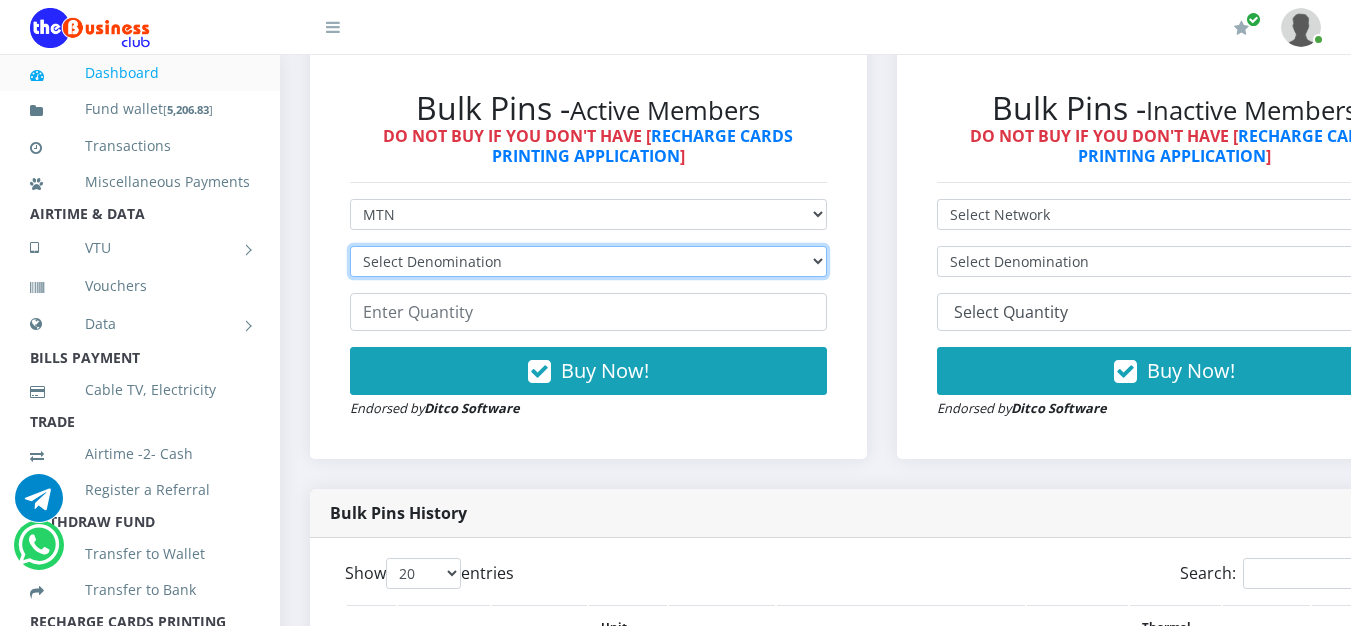 click on "Select Denomination MTN NGN100 - ₦96.99 MTN NGN200 - ₦193.98 MTN NGN400 - ₦387.96 MTN NGN500 - ₦484.95 MTN NGN1000 - ₦969.90 MTN NGN1500 - ₦1,454.85" at bounding box center [588, 261] 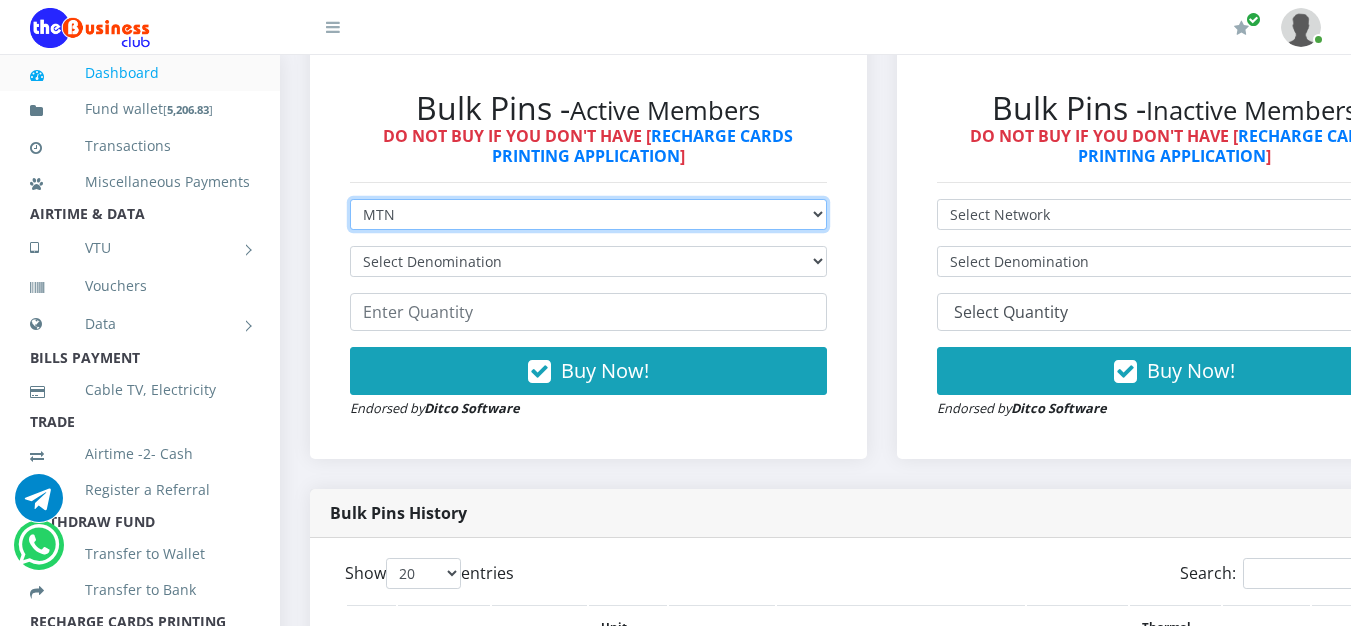 click on "Select Network
MTN
Globacom
9Mobile
Airtel" at bounding box center (588, 214) 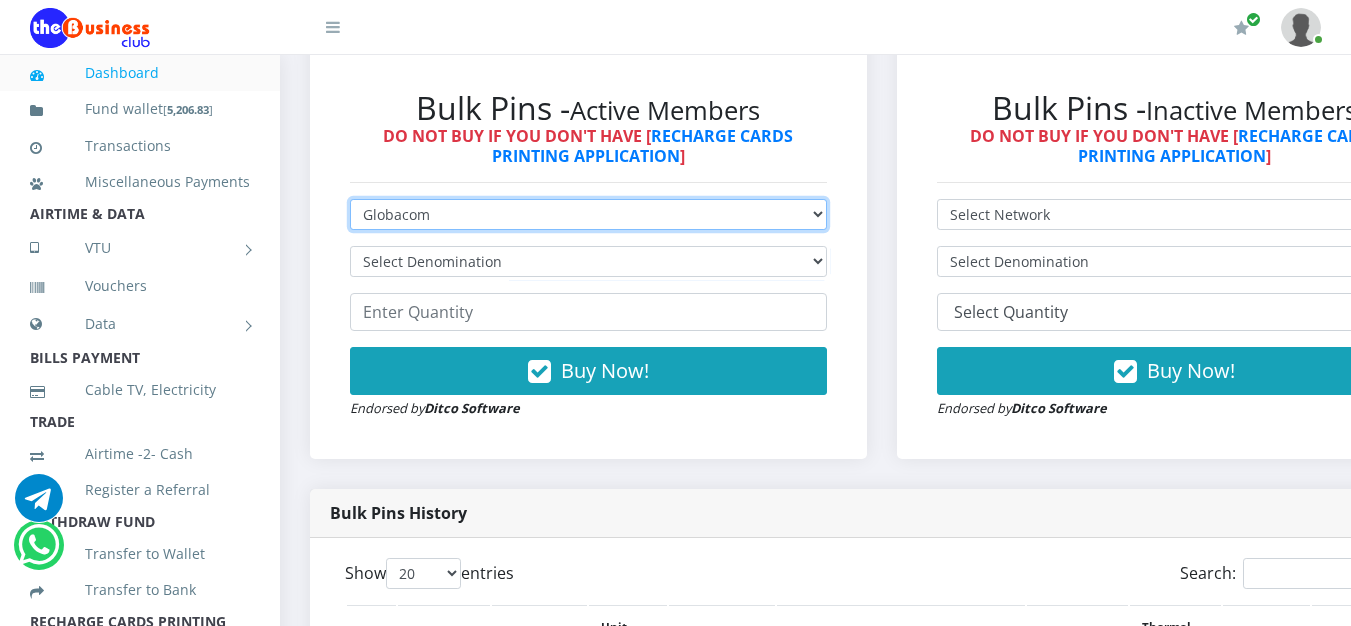click on "Select Network
MTN
Globacom
9Mobile
Airtel" at bounding box center [588, 214] 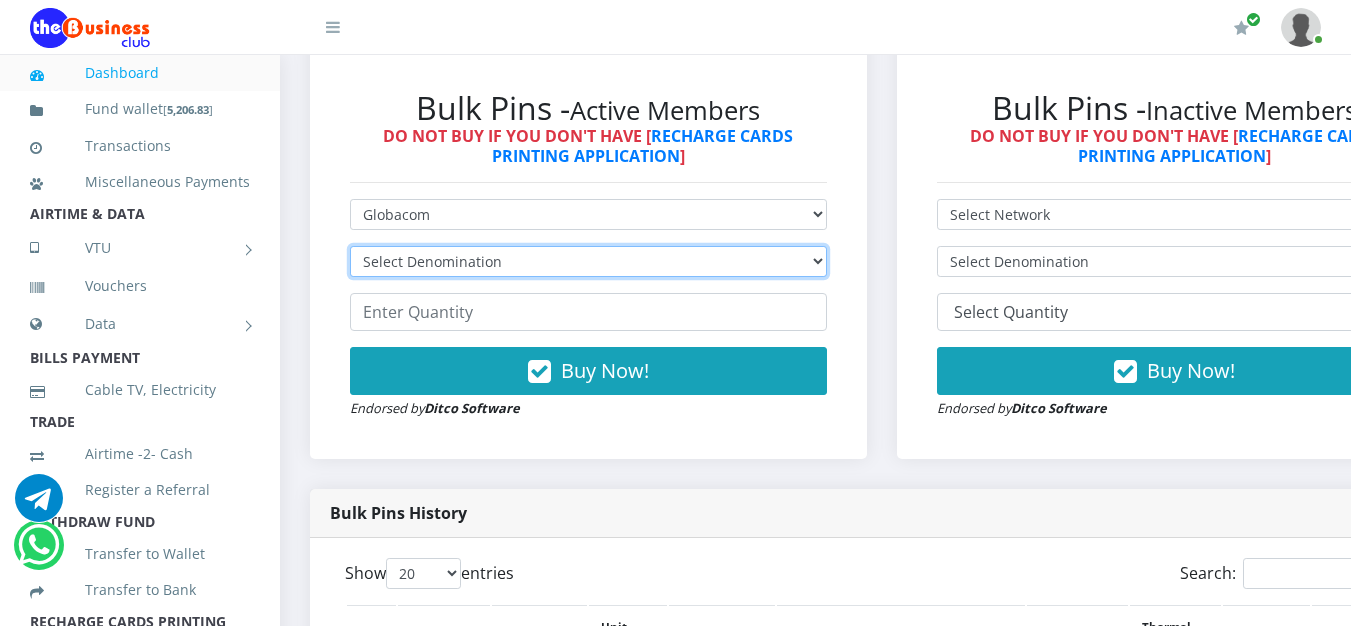click on "Select Denomination" at bounding box center (588, 261) 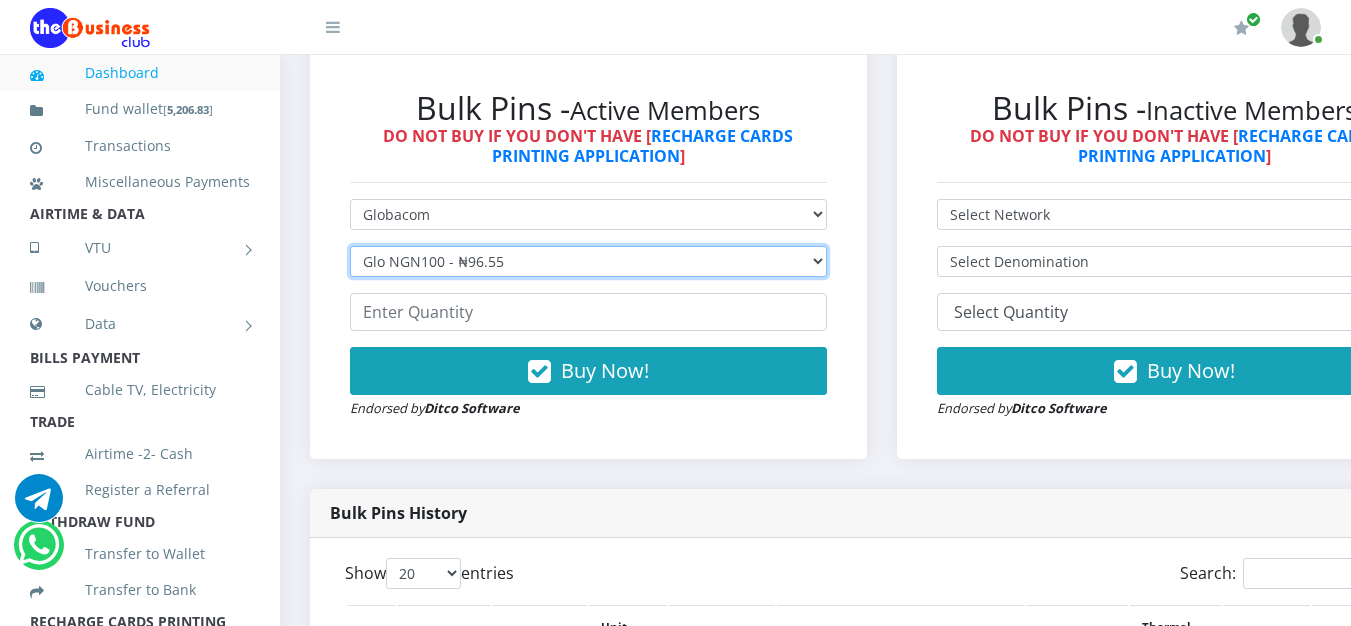 click on "Select Denomination Glo NGN100 - ₦96.55 Glo NGN200 - ₦193.10 Glo NGN500 - ₦482.75 Glo NGN1000 - ₦965.50" at bounding box center [588, 261] 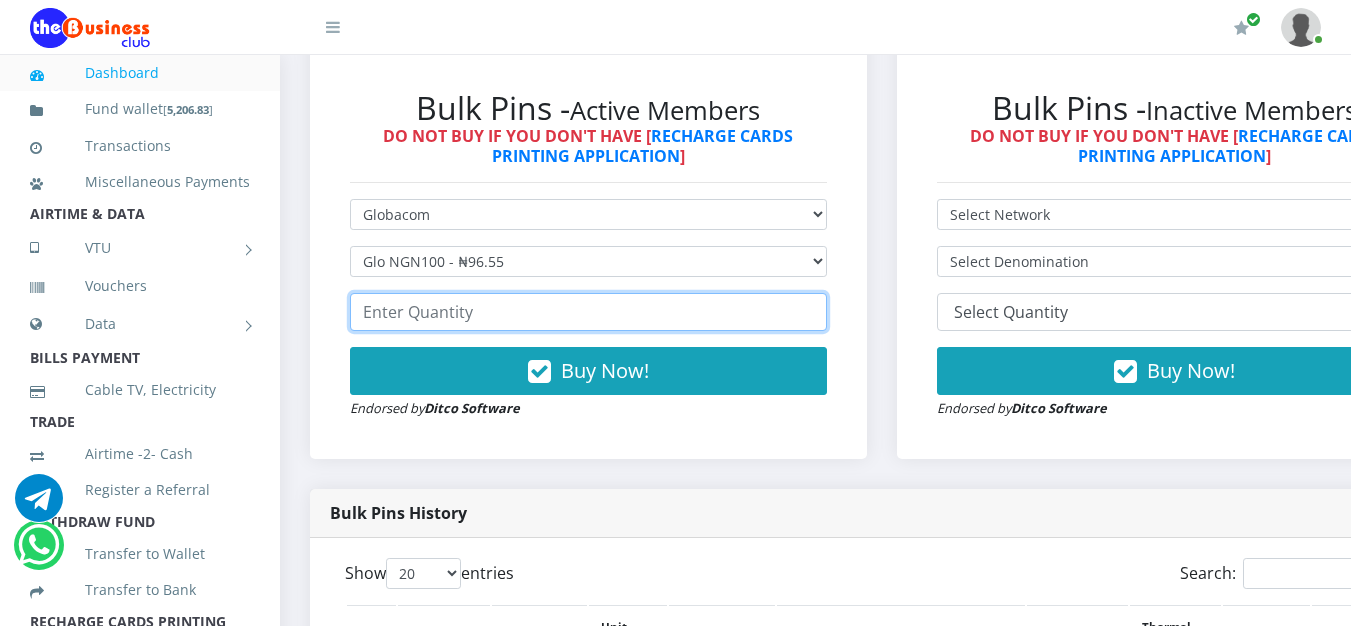 click at bounding box center [588, 312] 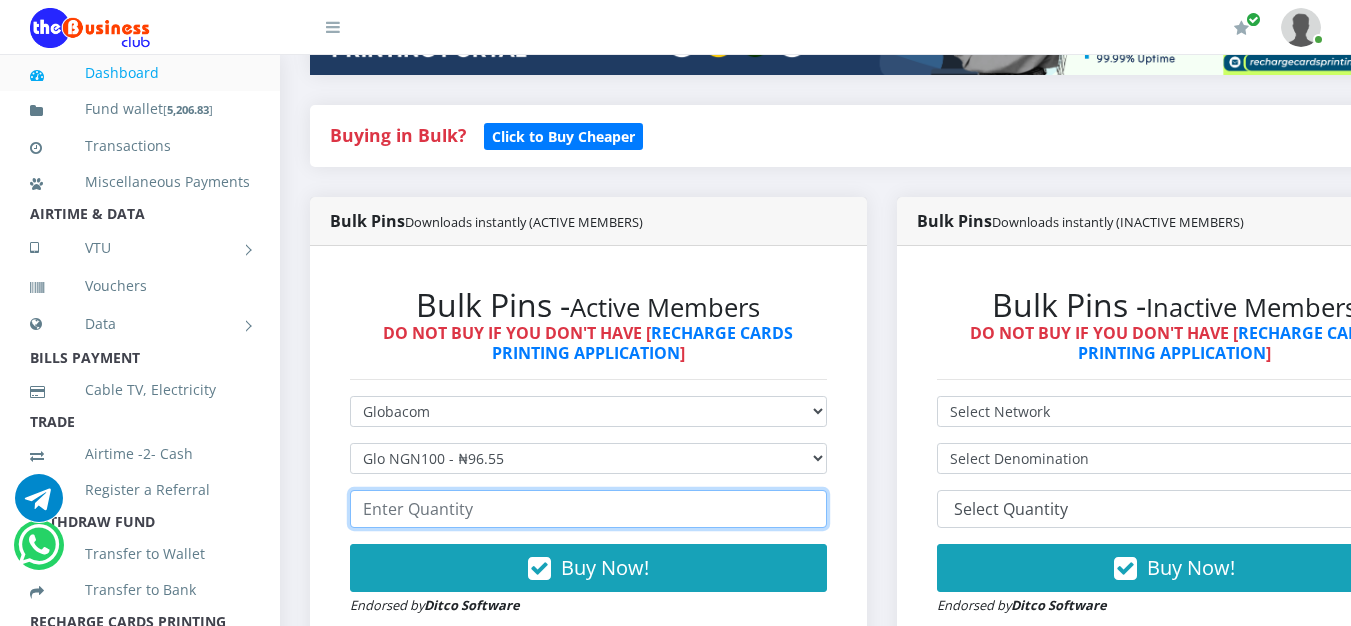 scroll, scrollTop: 500, scrollLeft: 0, axis: vertical 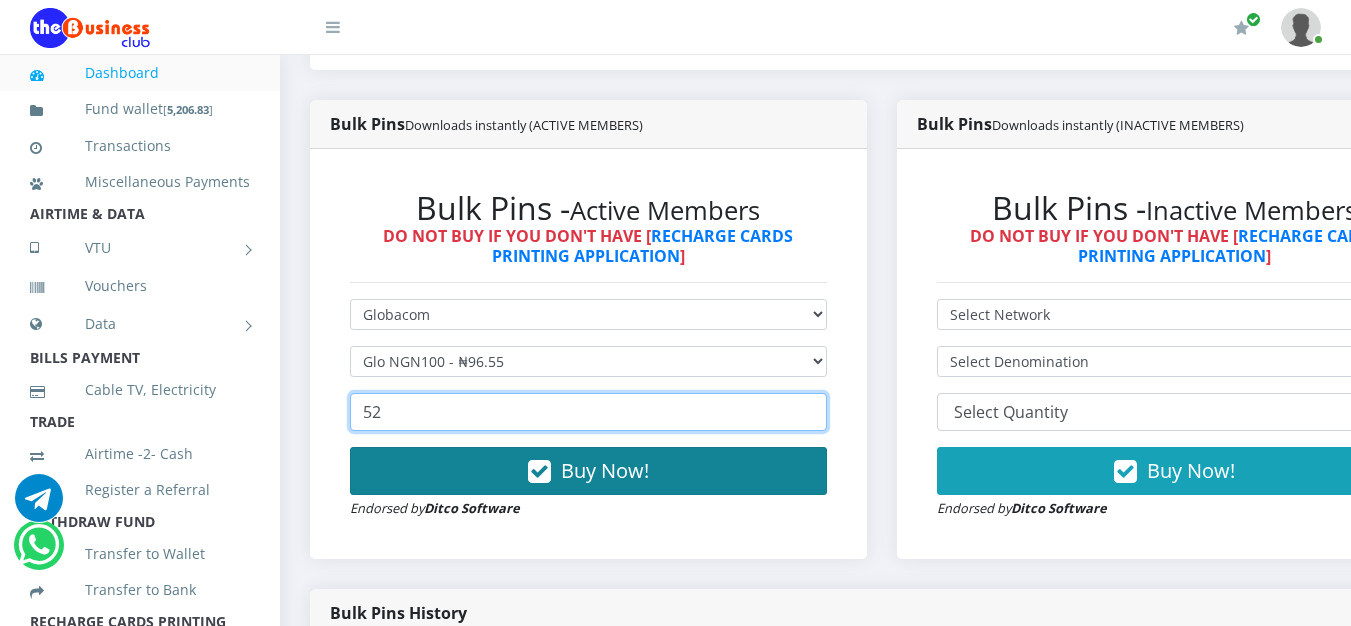 type on "52" 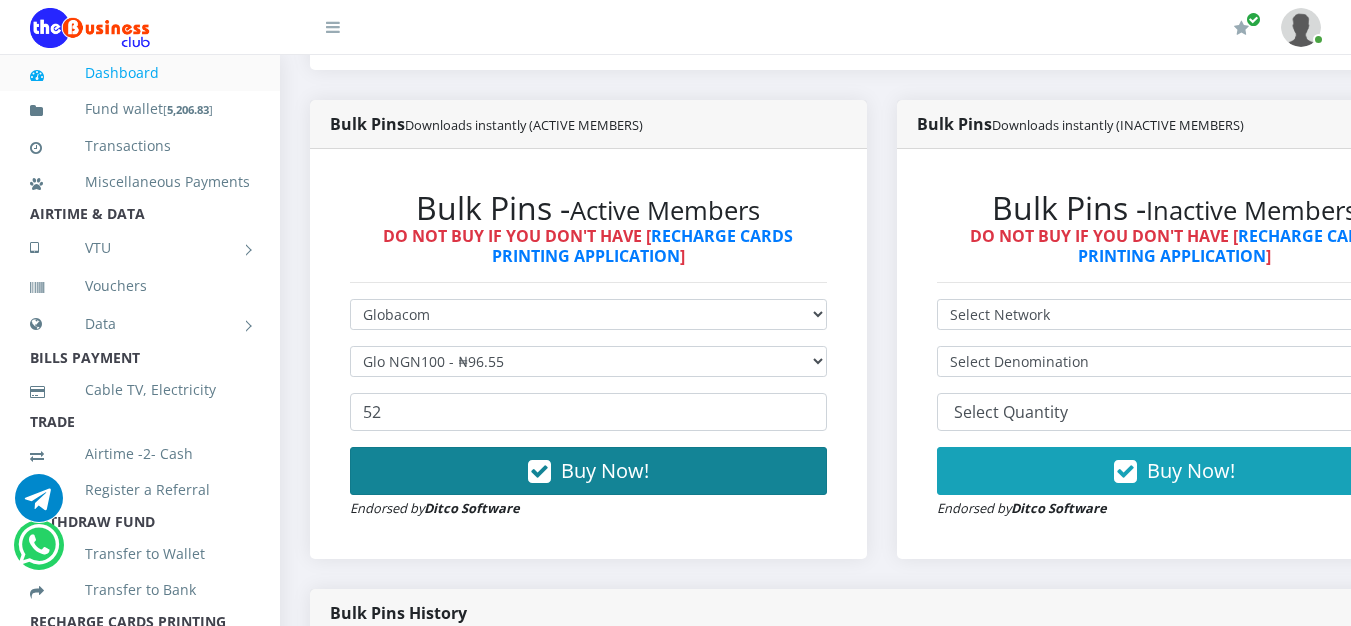 click on "Buy Now!" at bounding box center (605, 470) 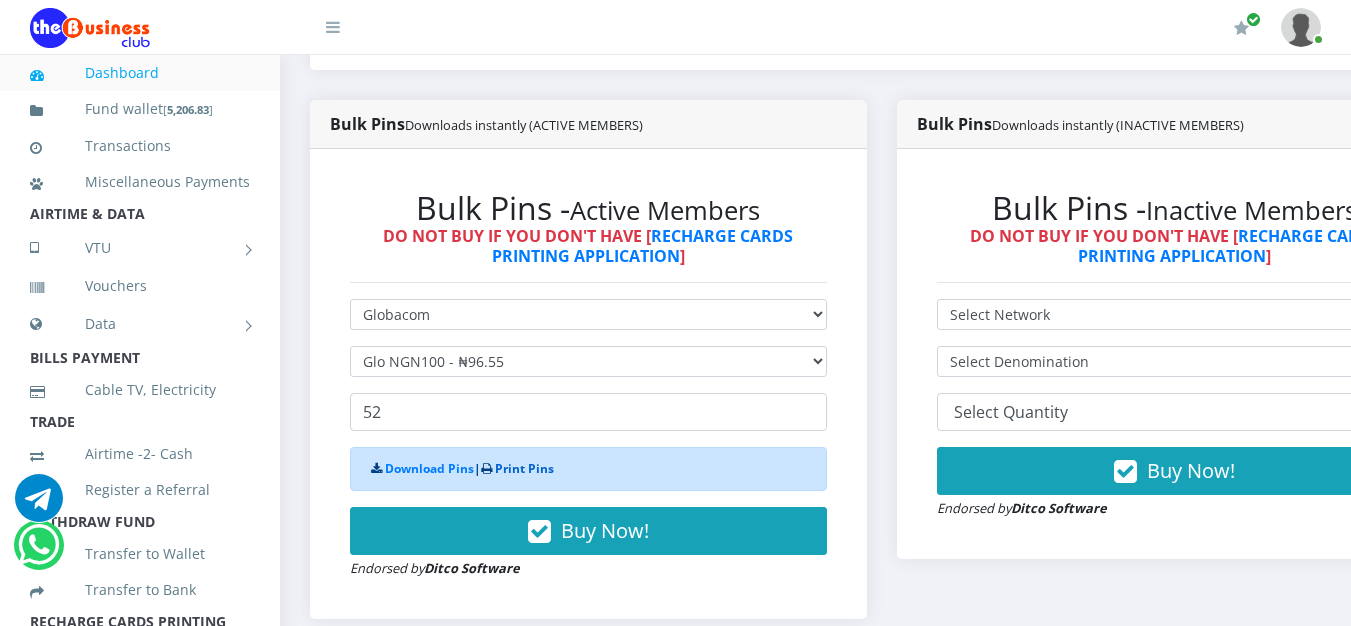 click on "Print Pins" at bounding box center (524, 468) 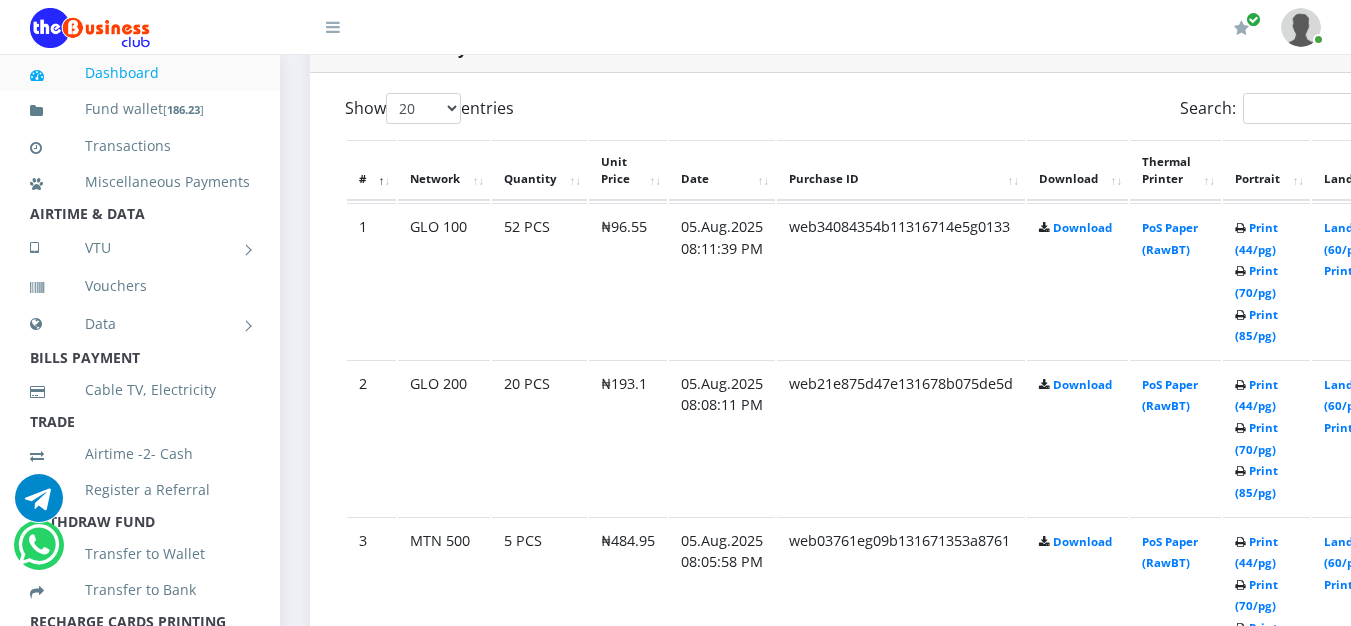 scroll, scrollTop: 1100, scrollLeft: 0, axis: vertical 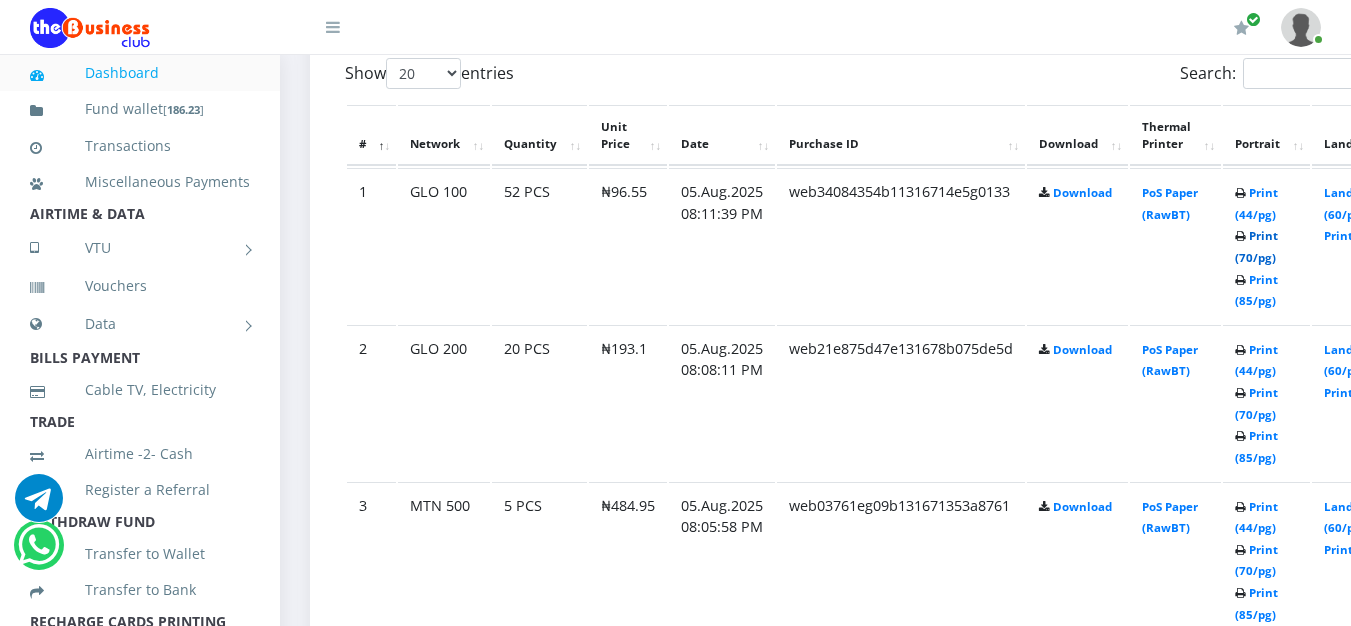 click on "Print (70/pg)" at bounding box center [1256, 246] 